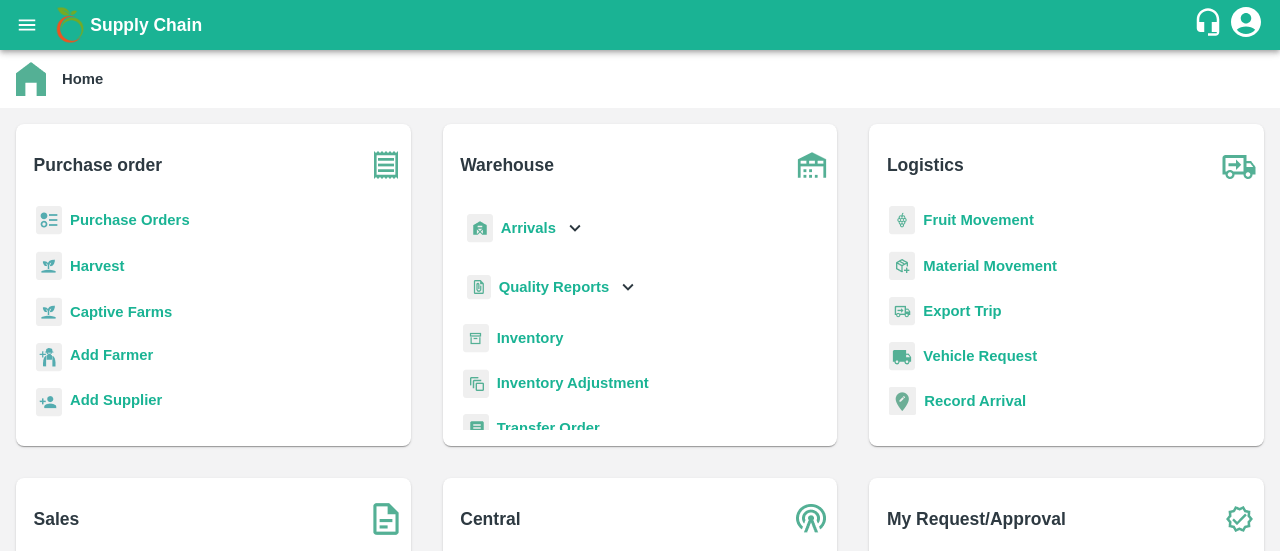 scroll, scrollTop: 0, scrollLeft: 0, axis: both 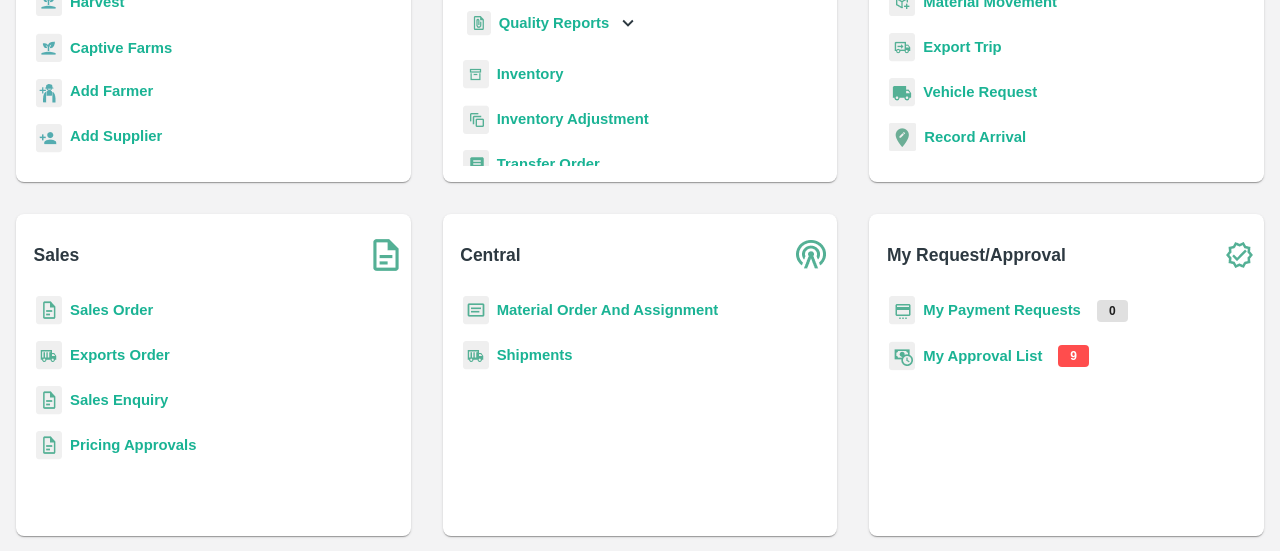 click on "My Approval List" at bounding box center (982, 356) 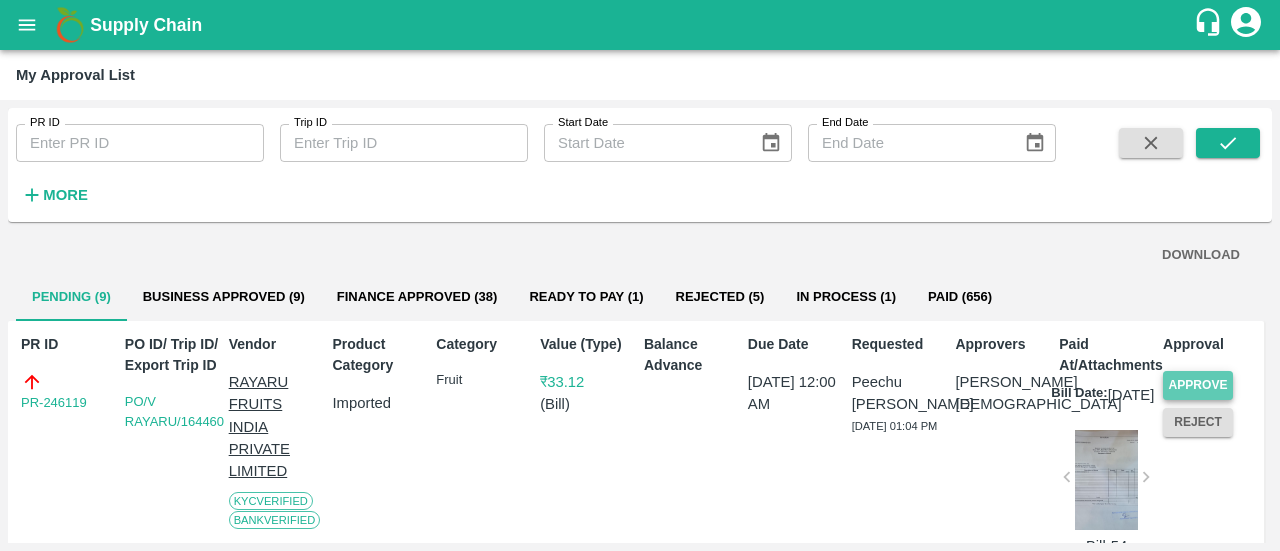 click on "Approve" at bounding box center (1198, 385) 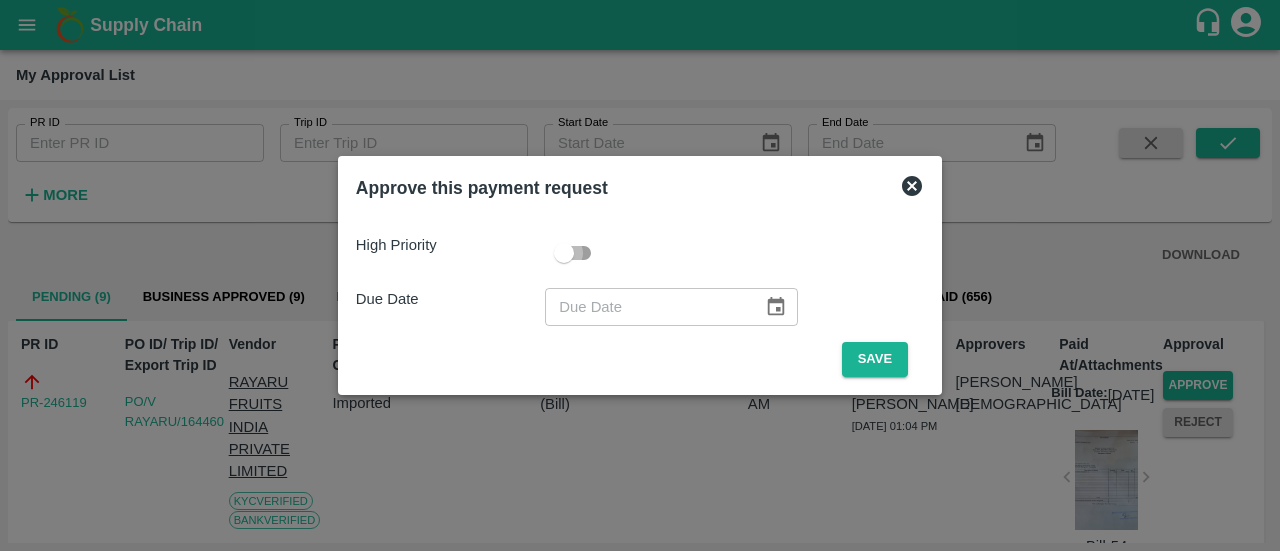 click at bounding box center [564, 253] 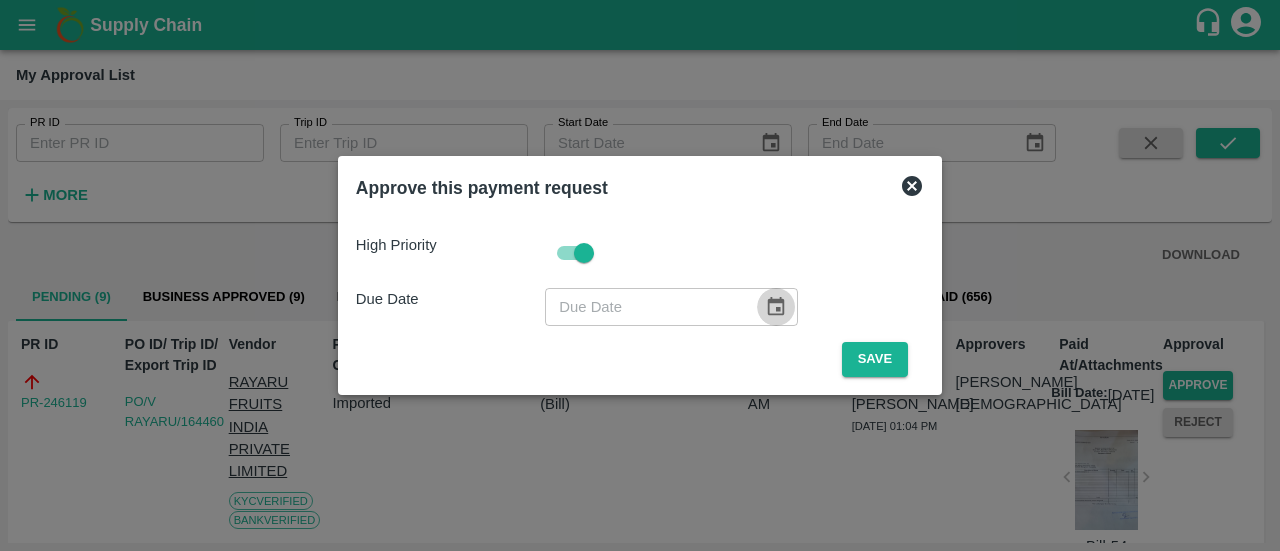click 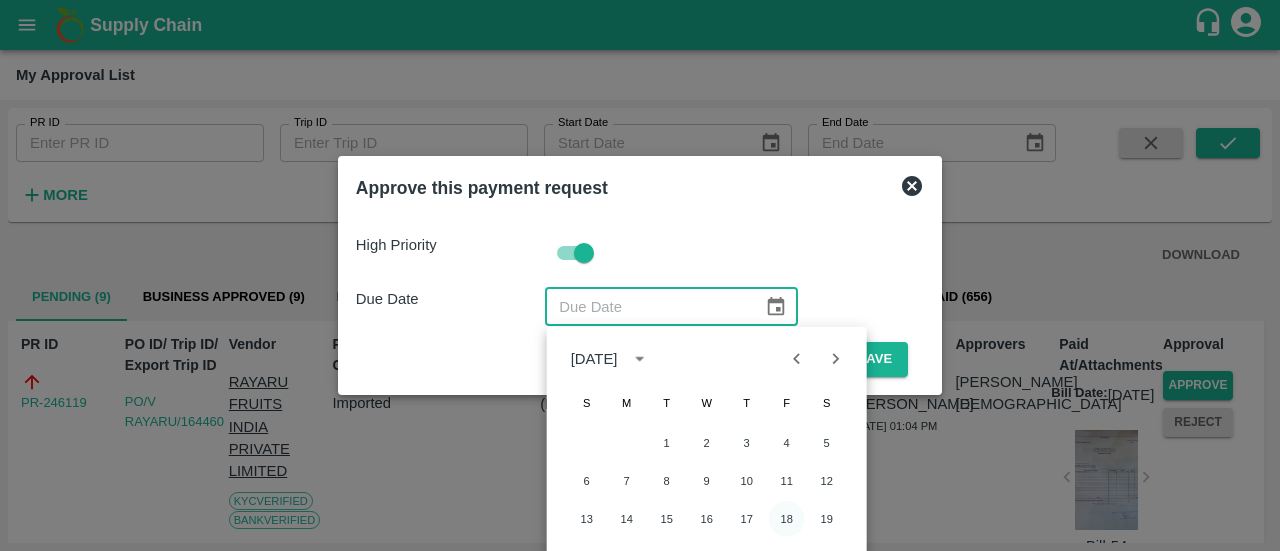 click on "18" at bounding box center (787, 519) 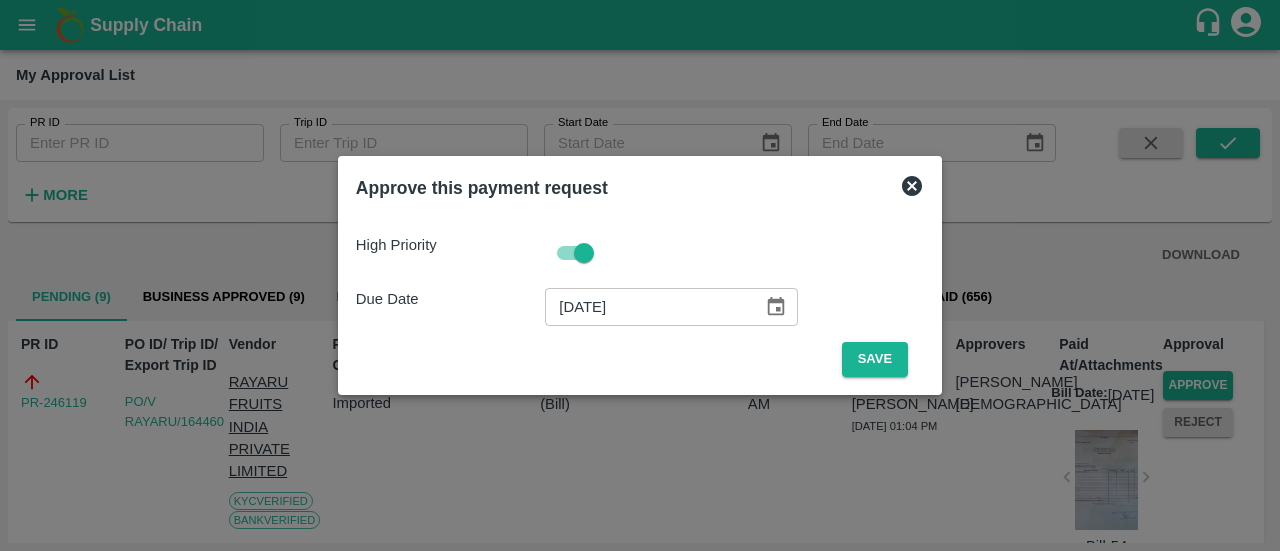 click on "[DATE]" at bounding box center [647, 307] 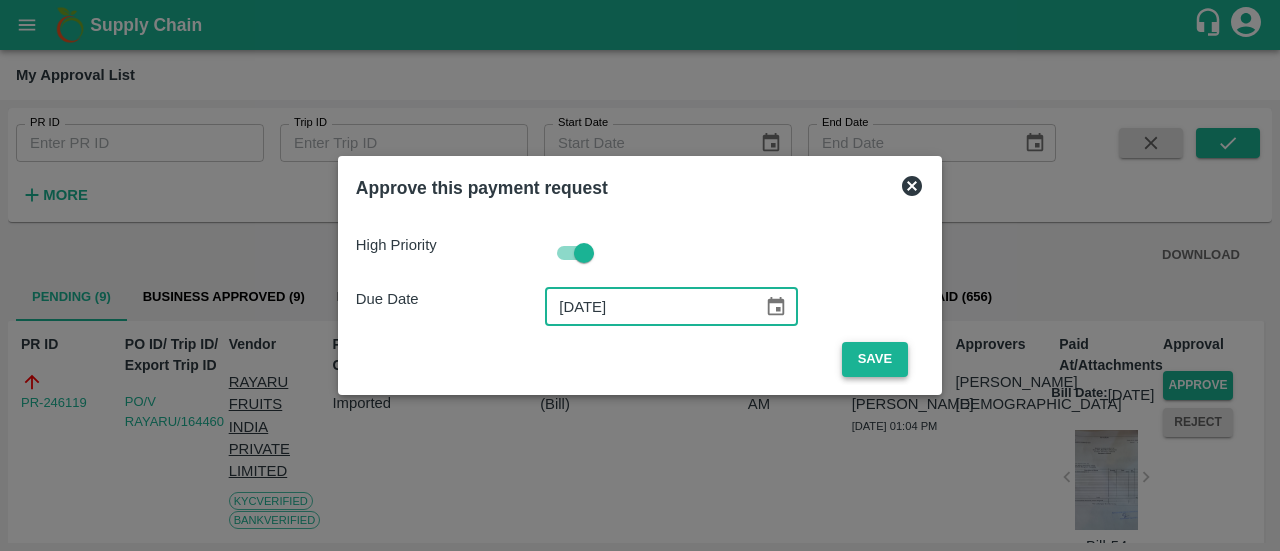 type on "[DATE]" 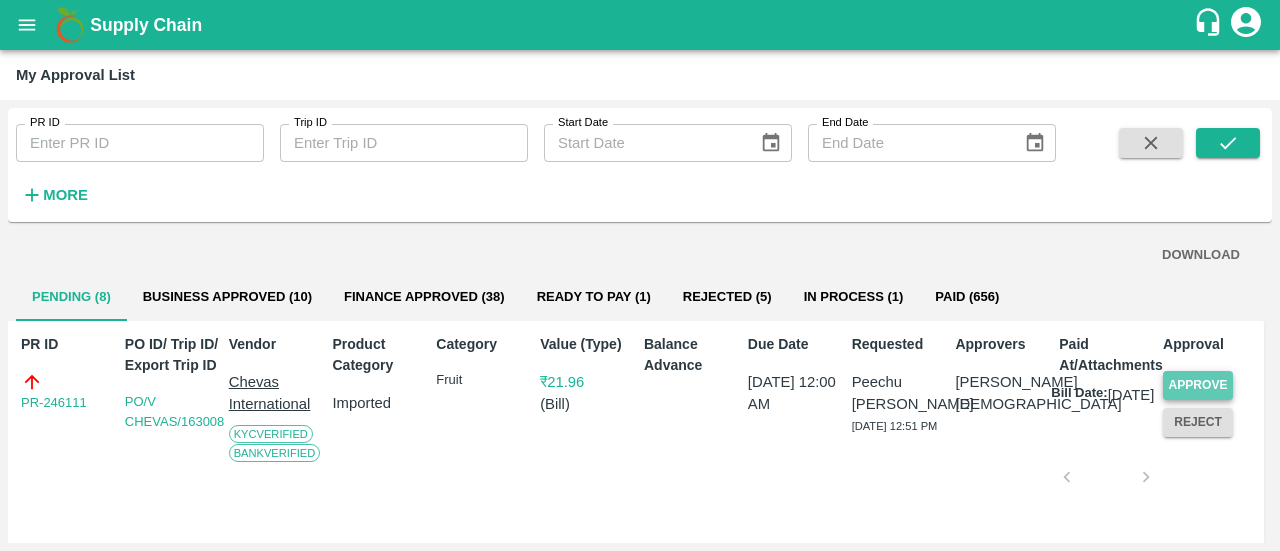 click on "Approve" at bounding box center (1198, 385) 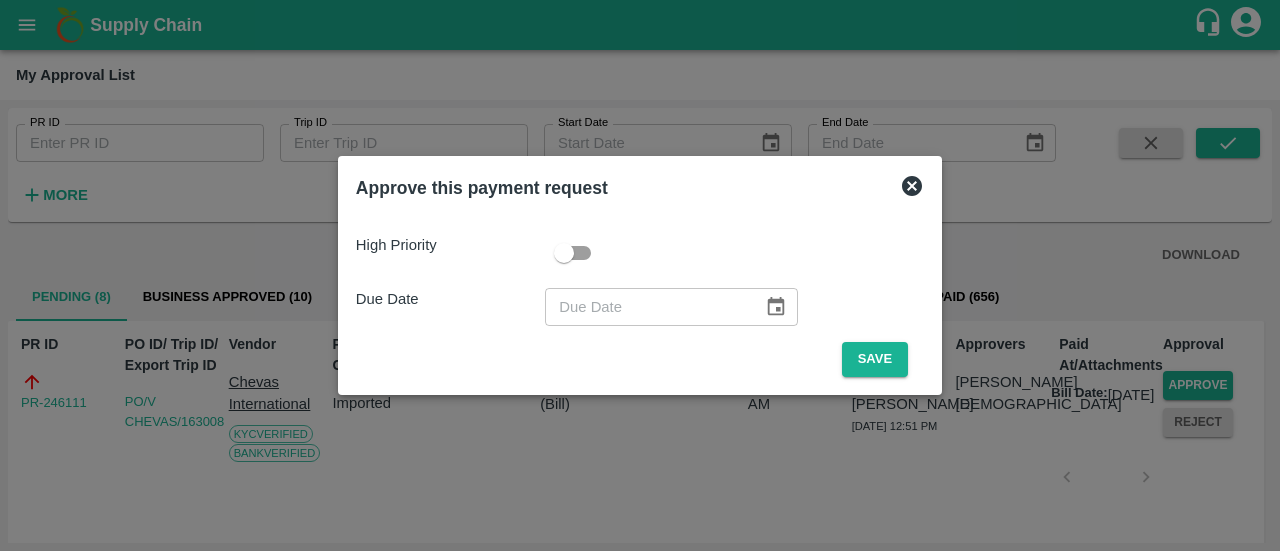 click at bounding box center [564, 253] 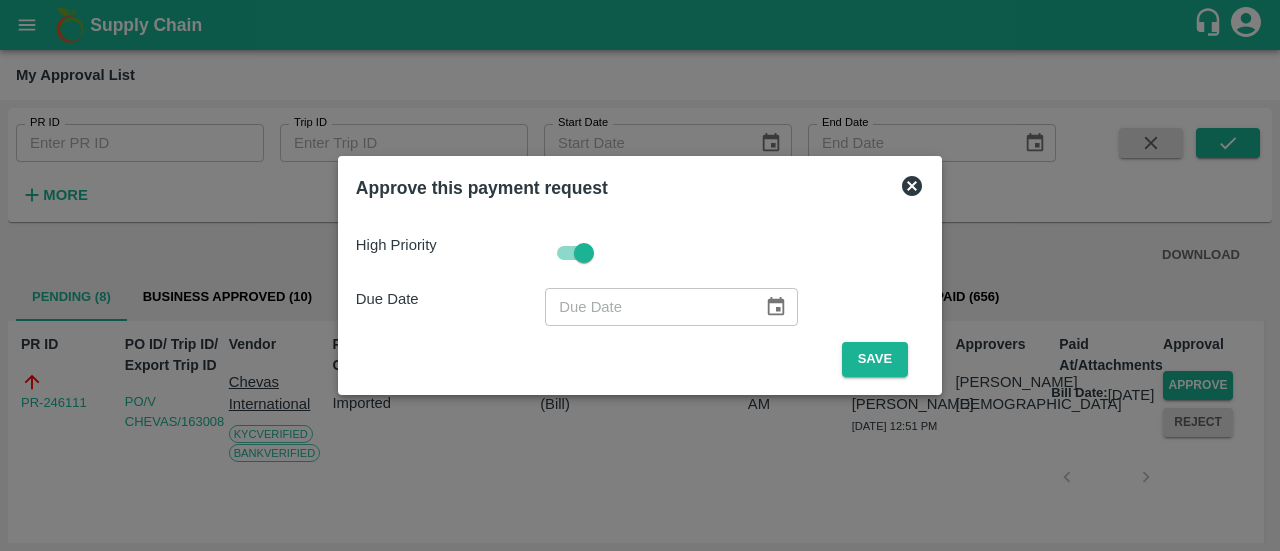 click 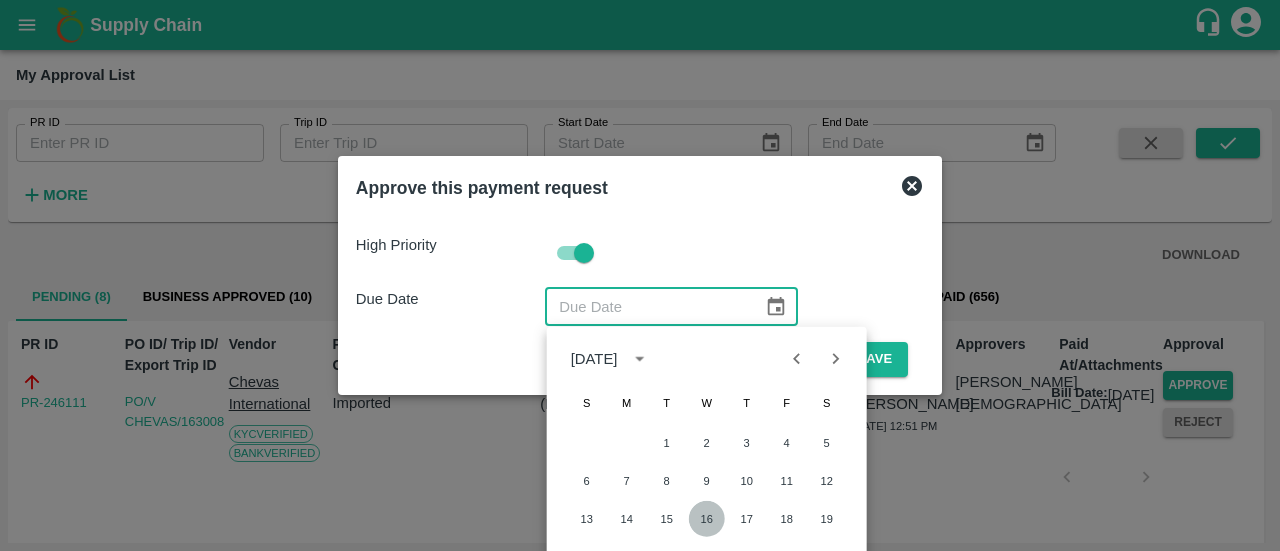 click on "16" at bounding box center (707, 519) 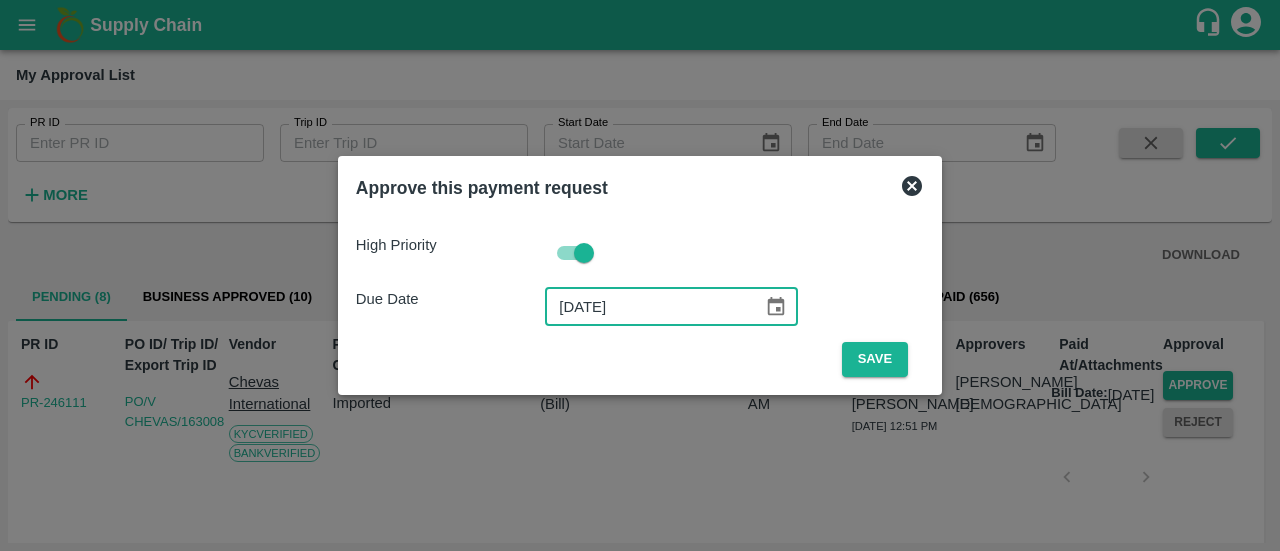 click on "[DATE]" at bounding box center [647, 307] 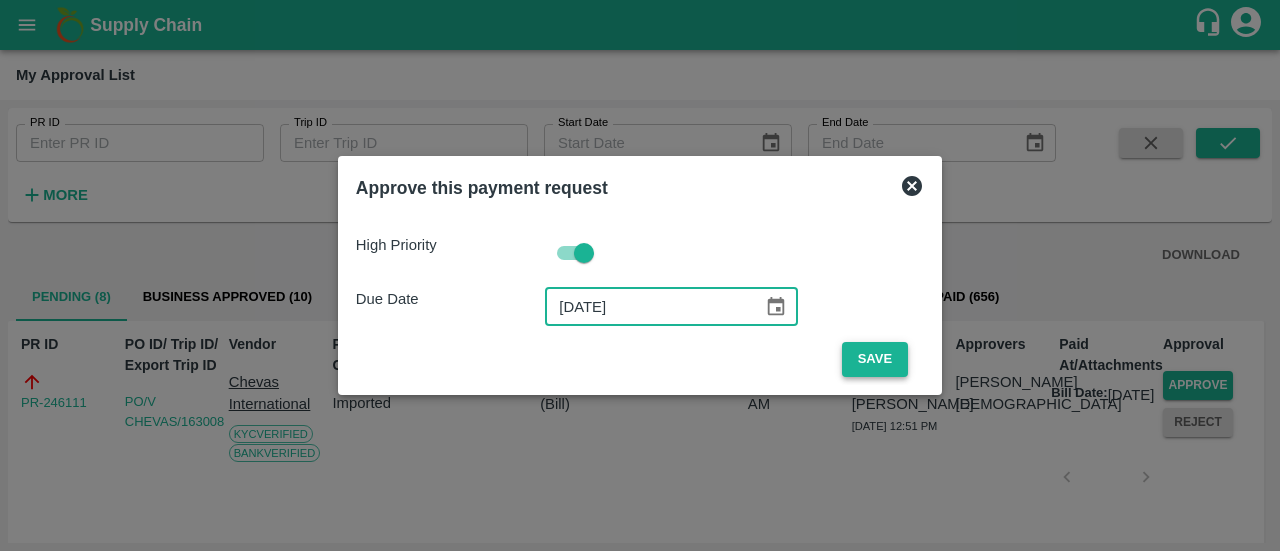 type on "[DATE]" 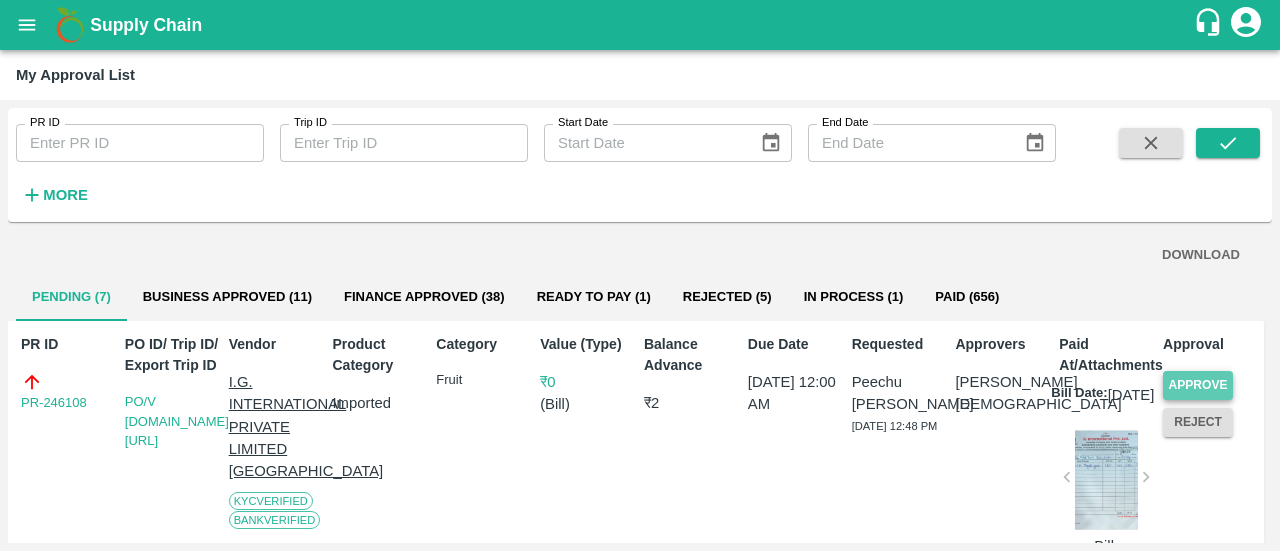 click on "Approve" at bounding box center [1198, 385] 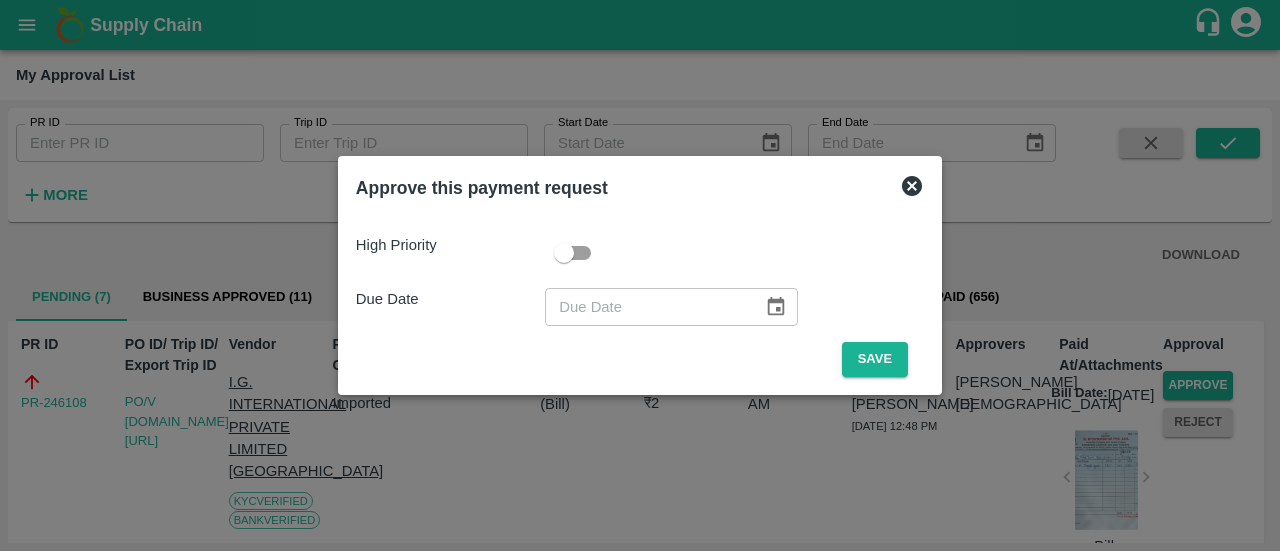 click at bounding box center (564, 253) 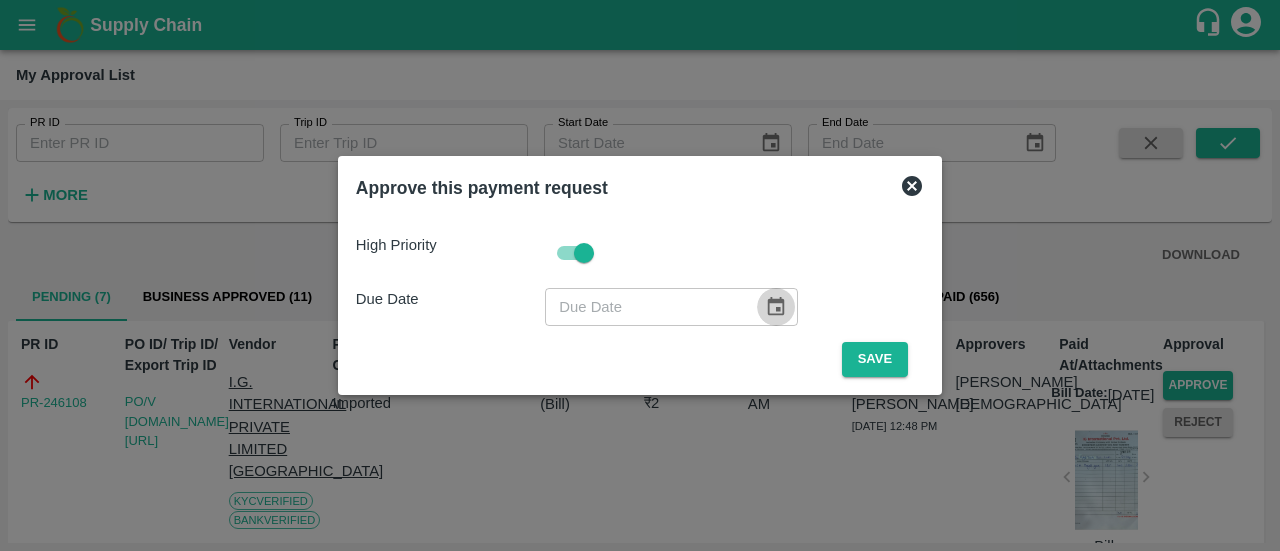 click 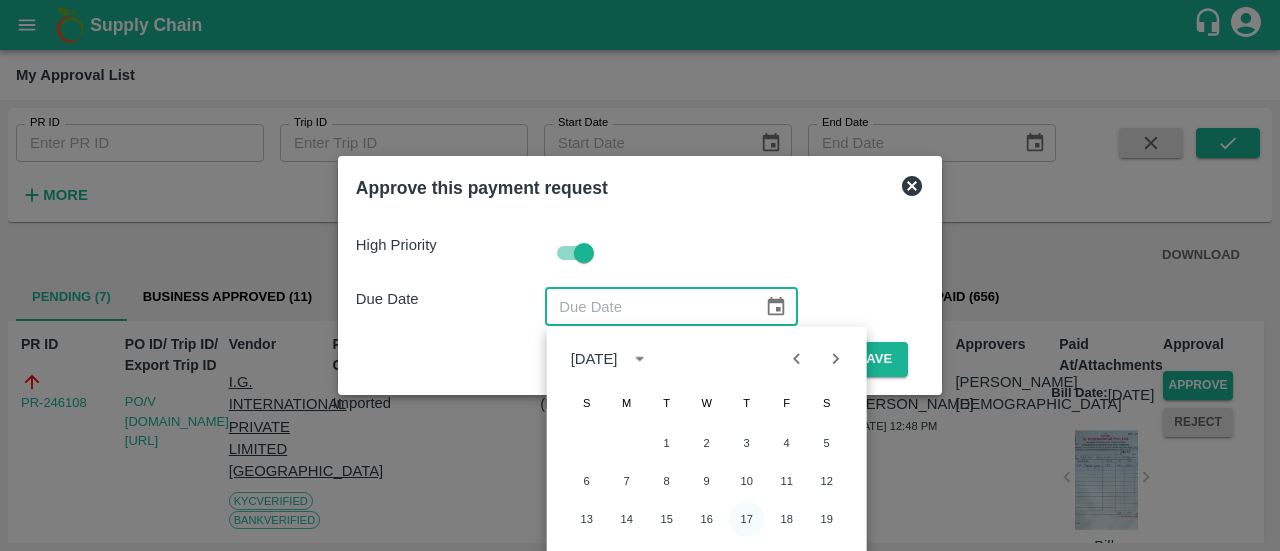 click on "17" at bounding box center [747, 519] 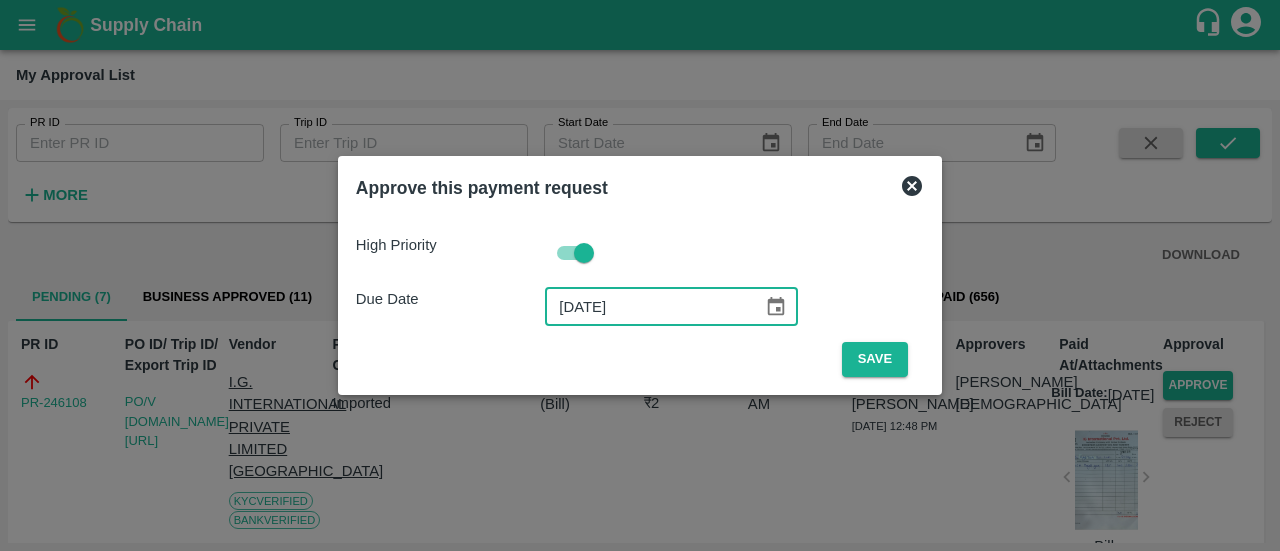 click on "[DATE]" at bounding box center (647, 307) 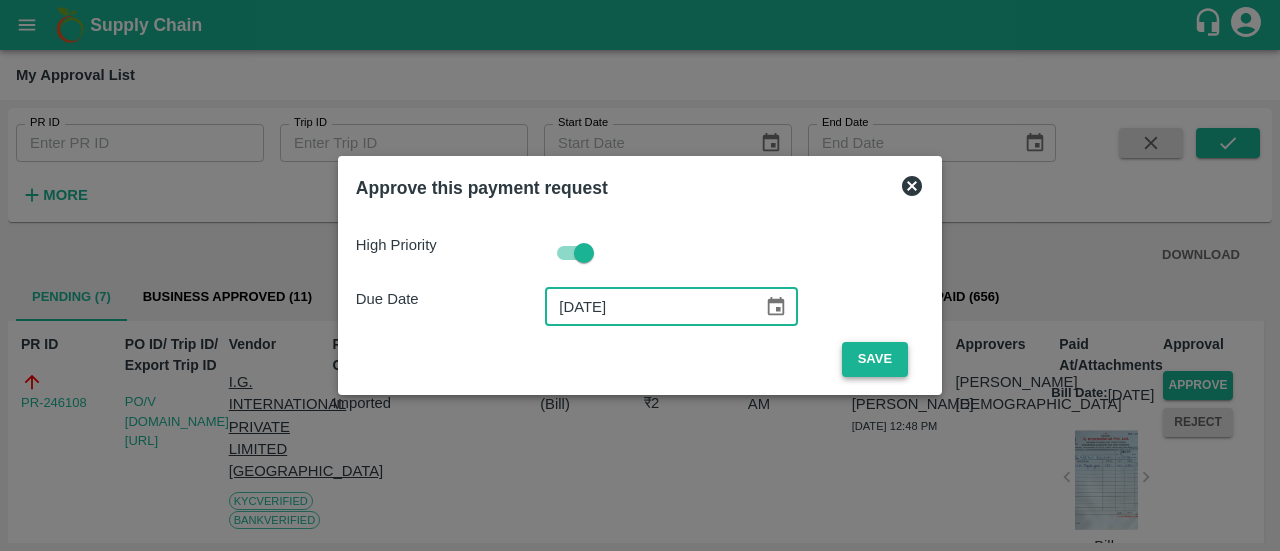 type on "[DATE]" 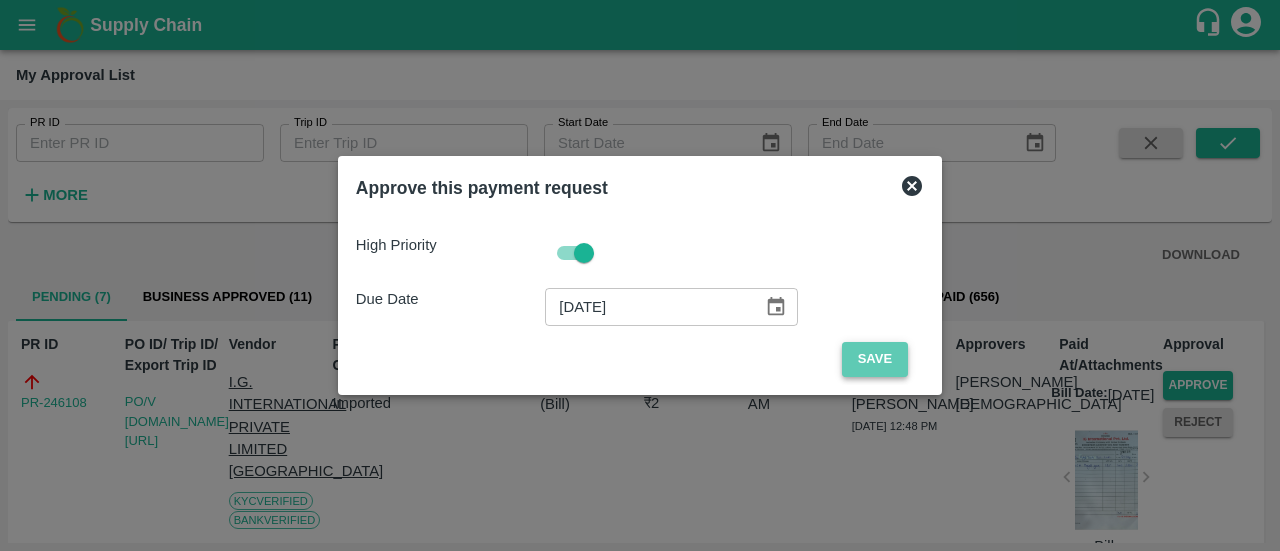 click on "Save" at bounding box center [875, 359] 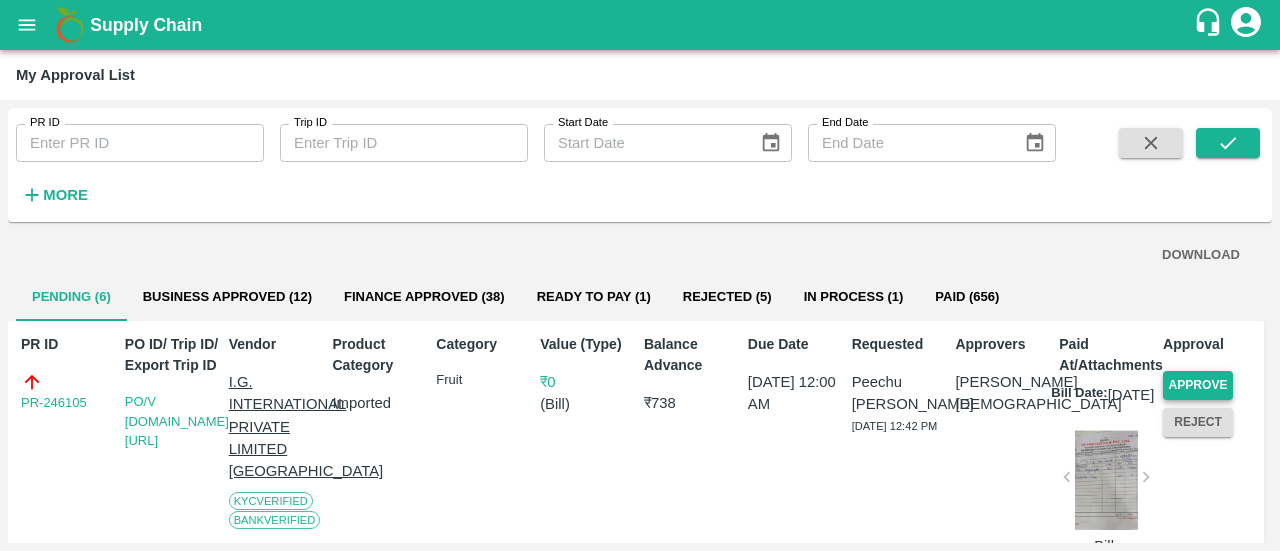 click on "Approve" at bounding box center [1198, 385] 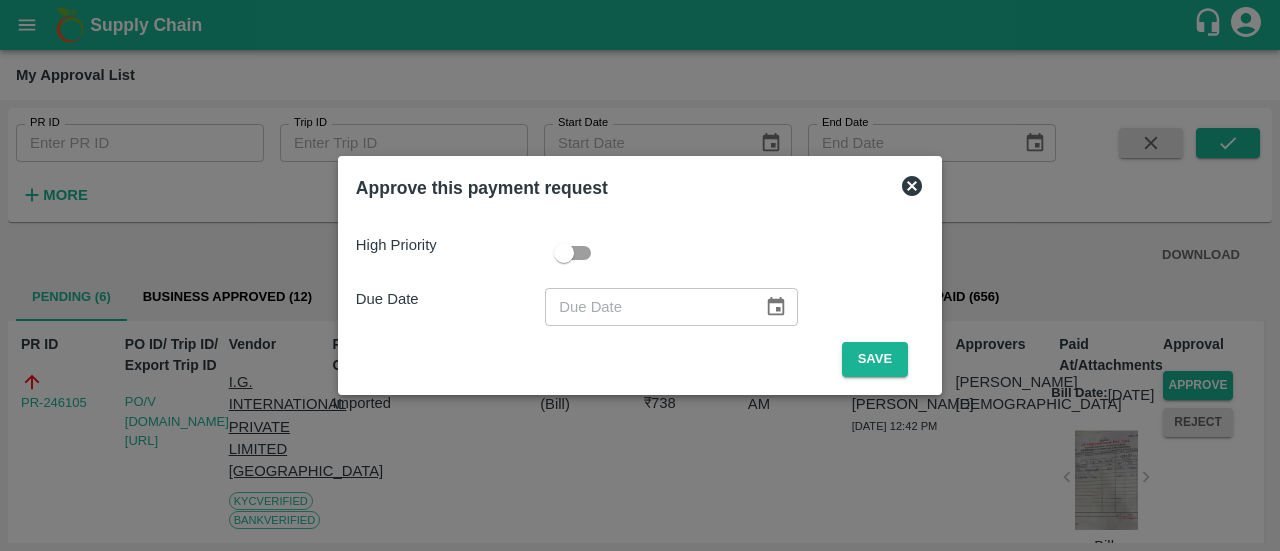click at bounding box center (564, 253) 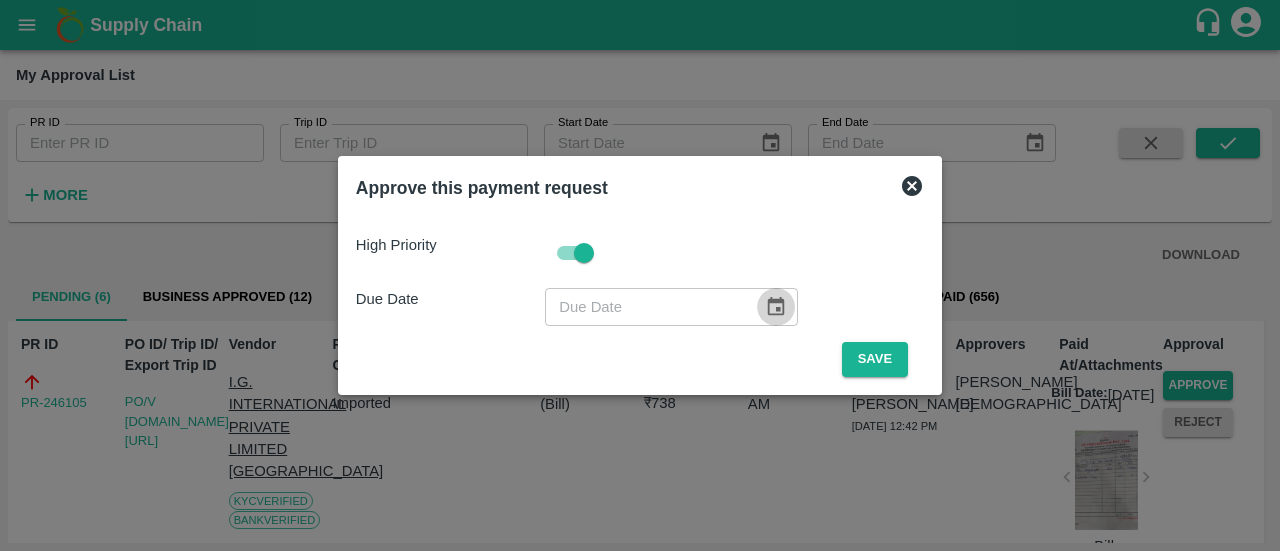 click 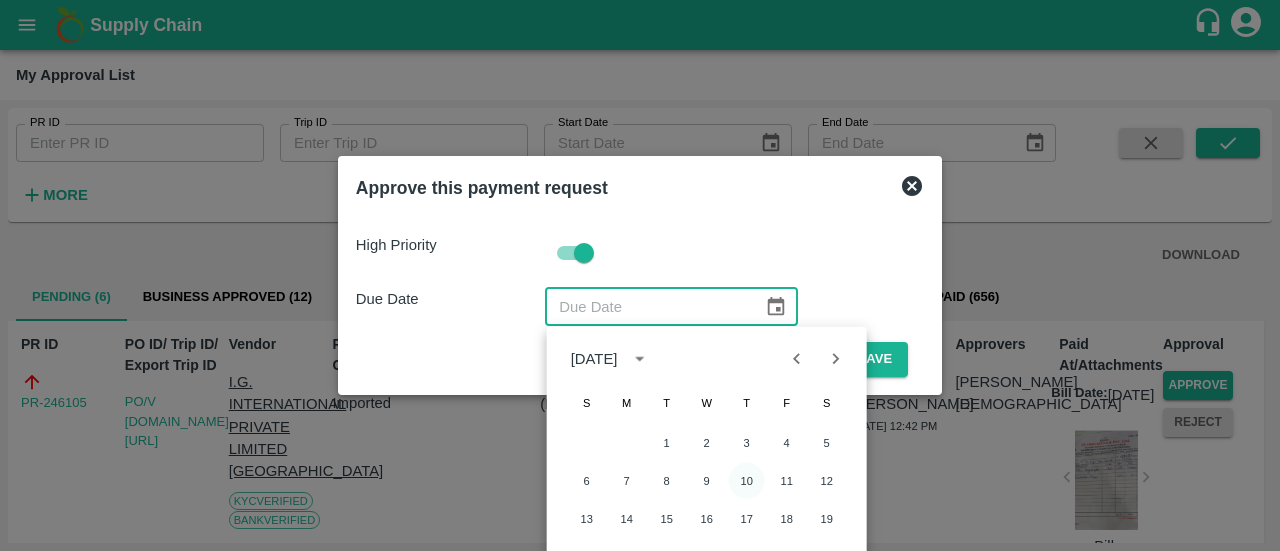 click on "10" at bounding box center (747, 481) 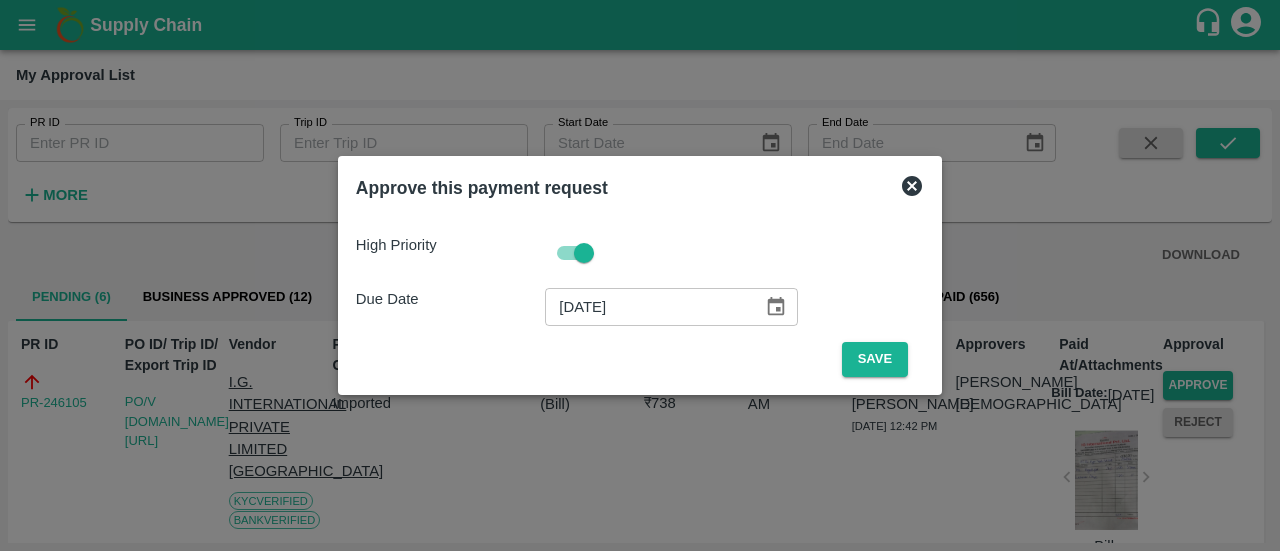click on "[DATE]" at bounding box center (647, 307) 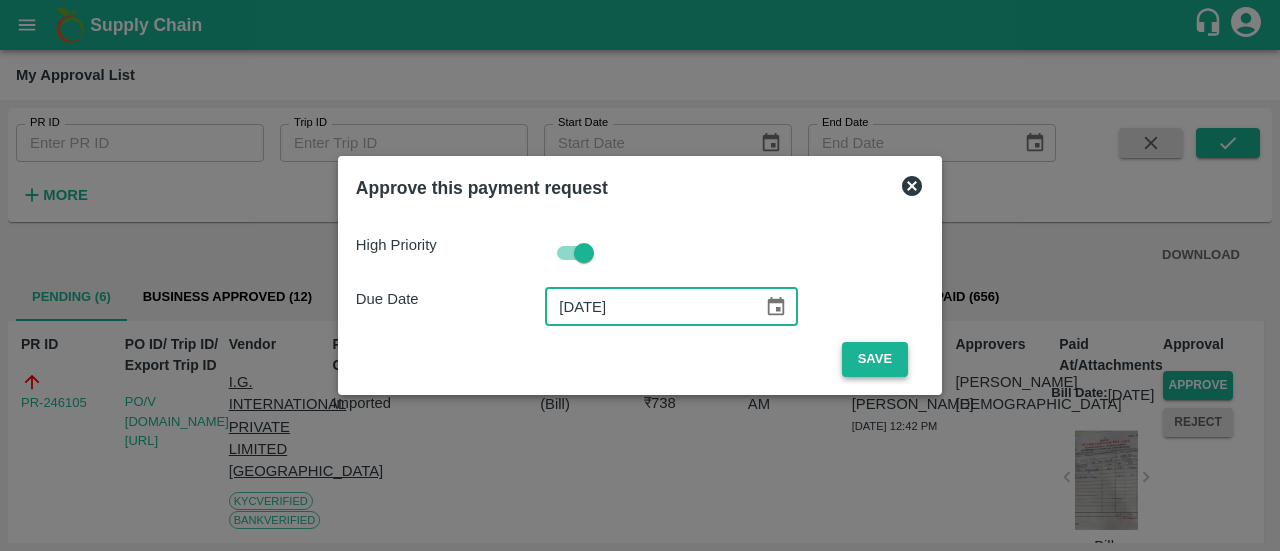 type on "[DATE]" 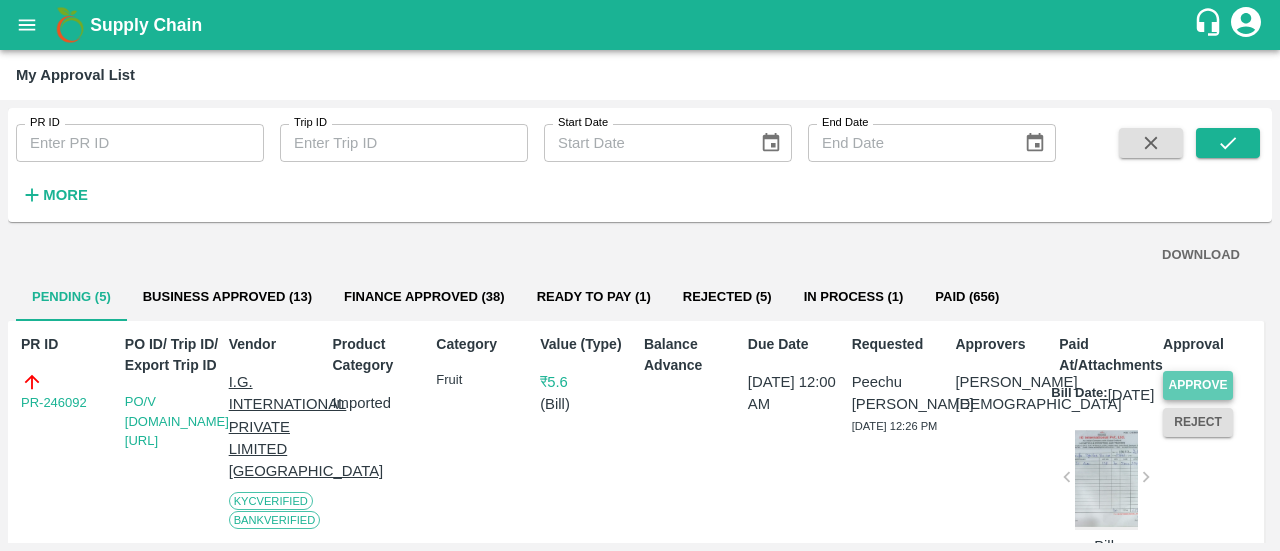 click on "Approve" at bounding box center (1198, 385) 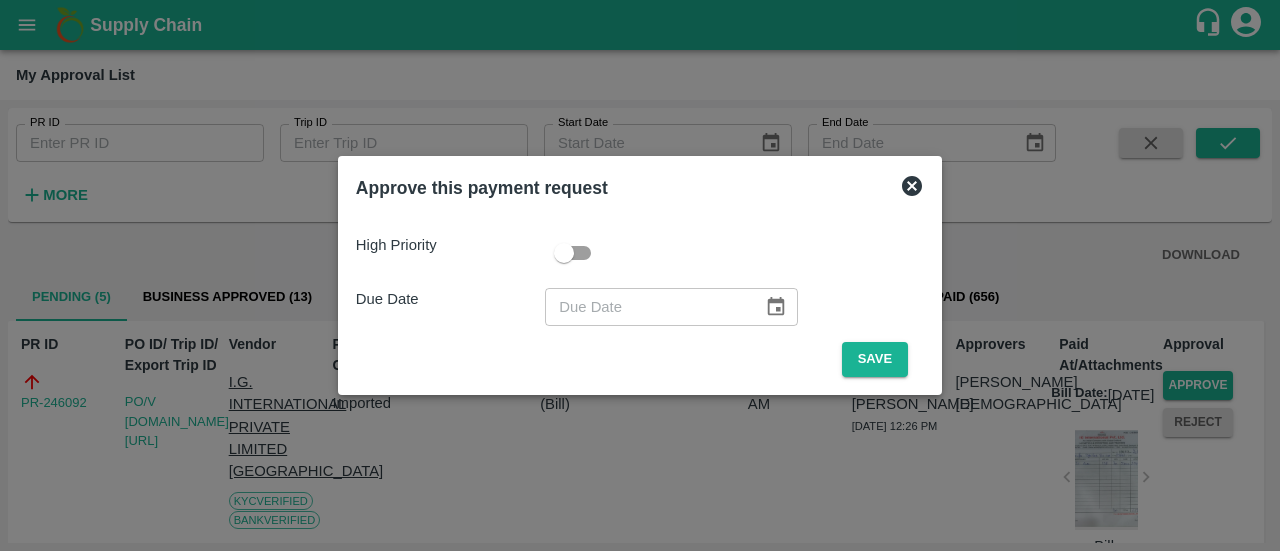 click at bounding box center [564, 253] 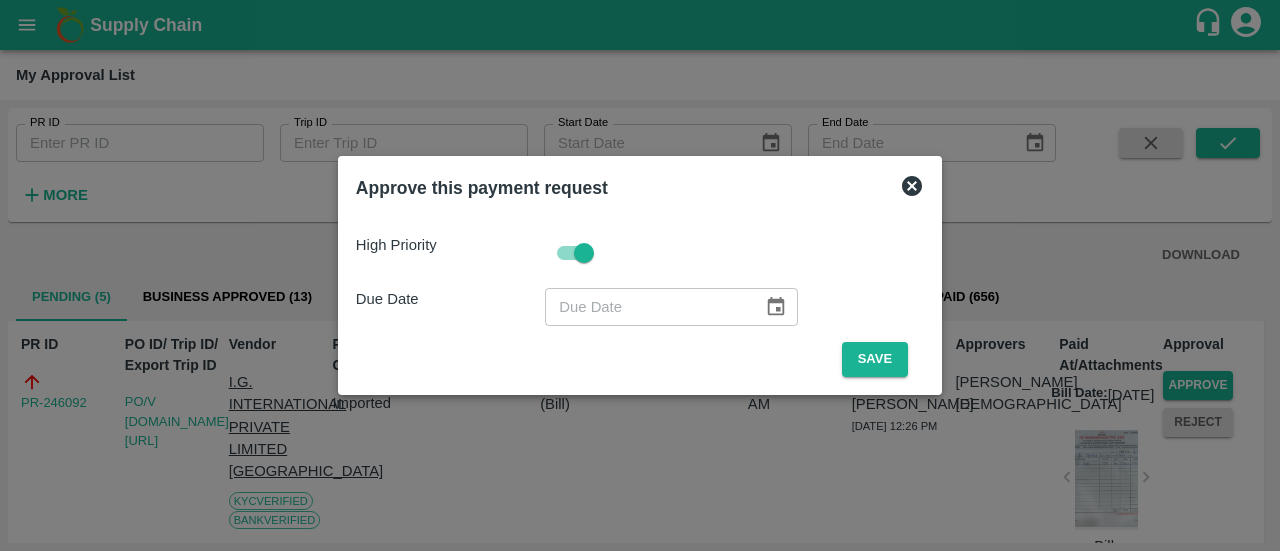 click 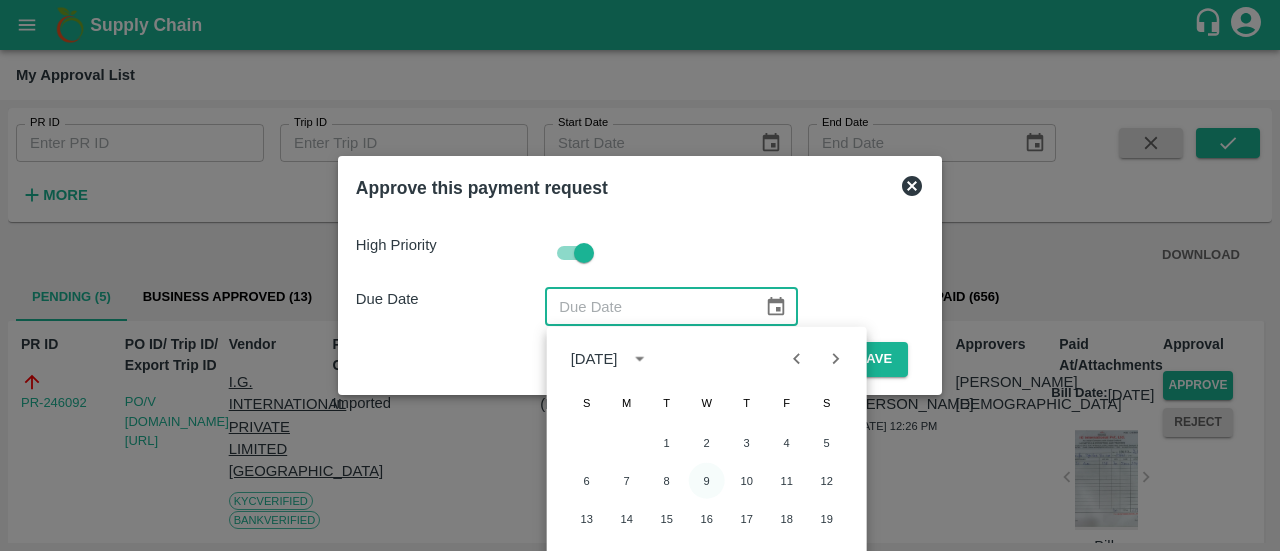 click on "9" at bounding box center (707, 481) 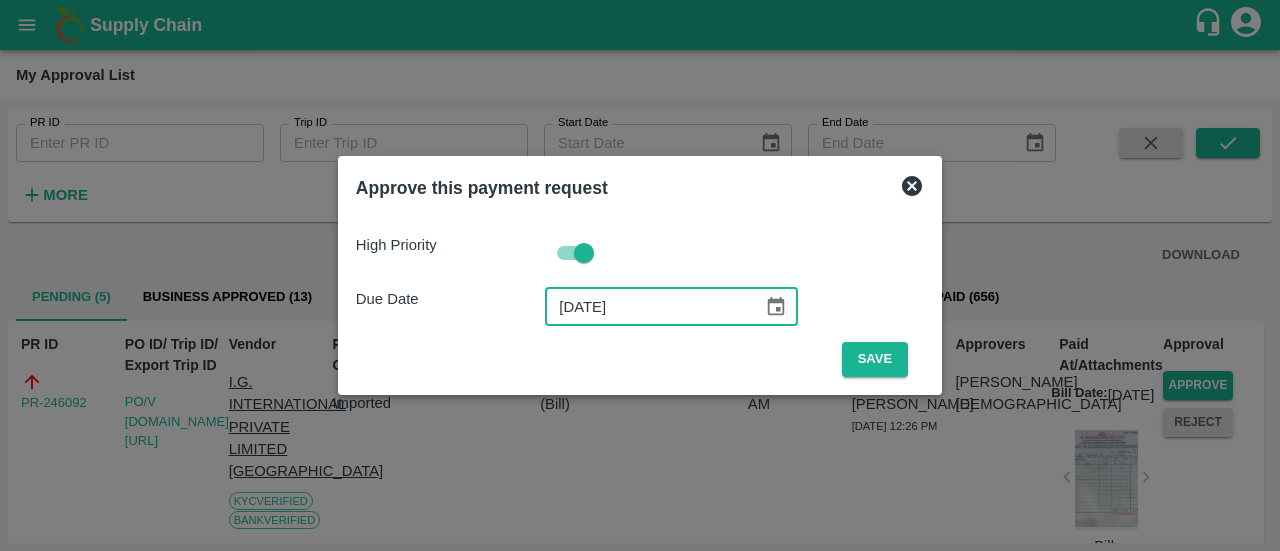 click on "[DATE]" at bounding box center (647, 307) 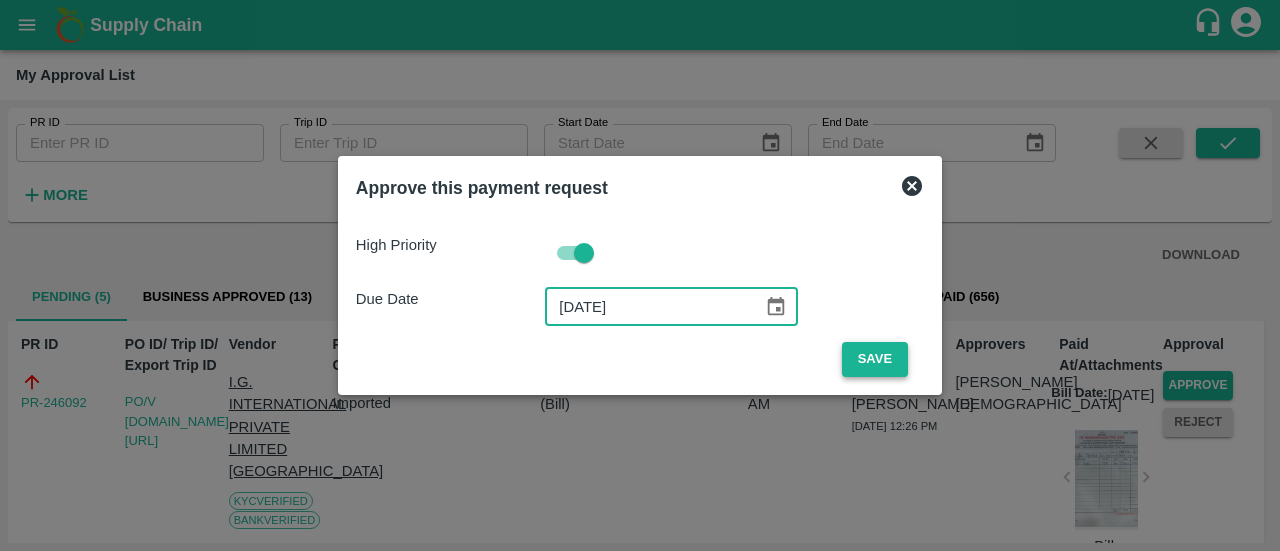 type on "[DATE]" 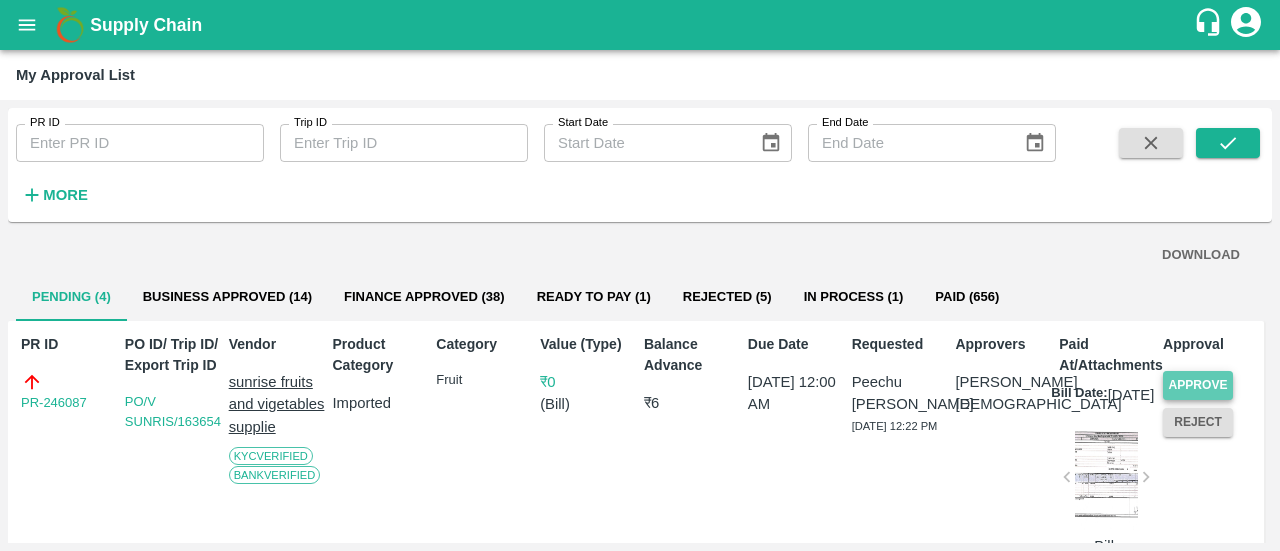click on "Approve" at bounding box center [1198, 385] 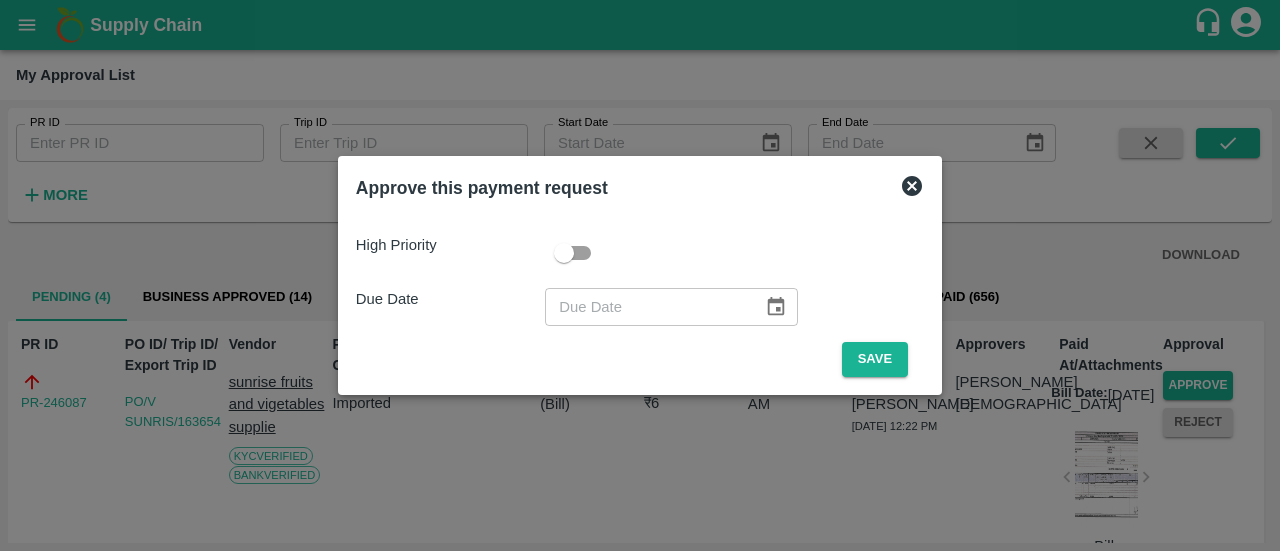 click at bounding box center (564, 253) 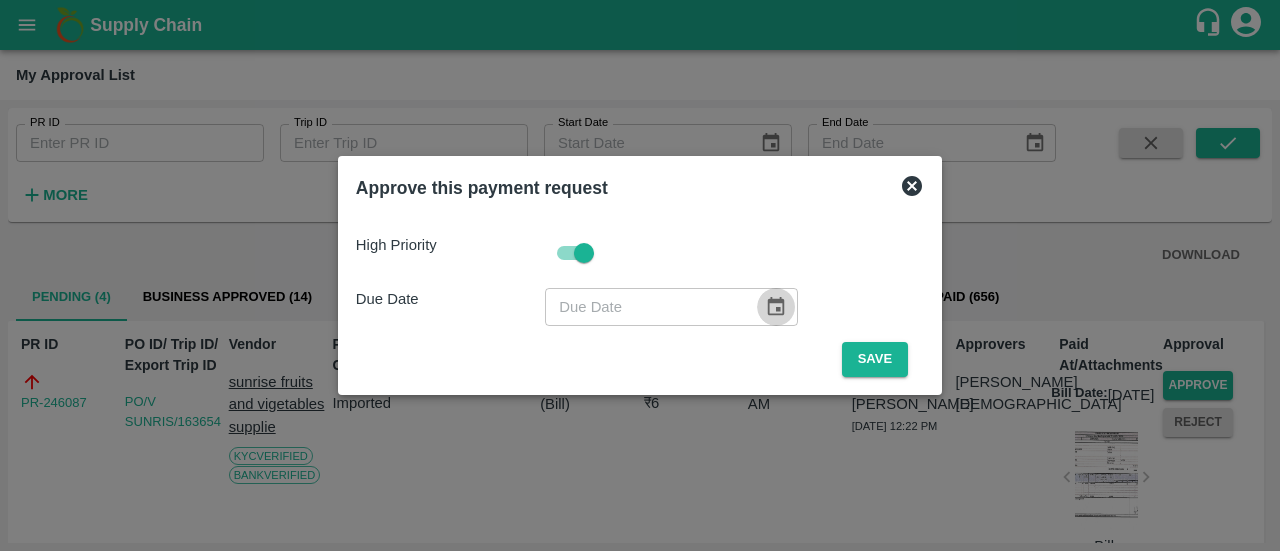 click 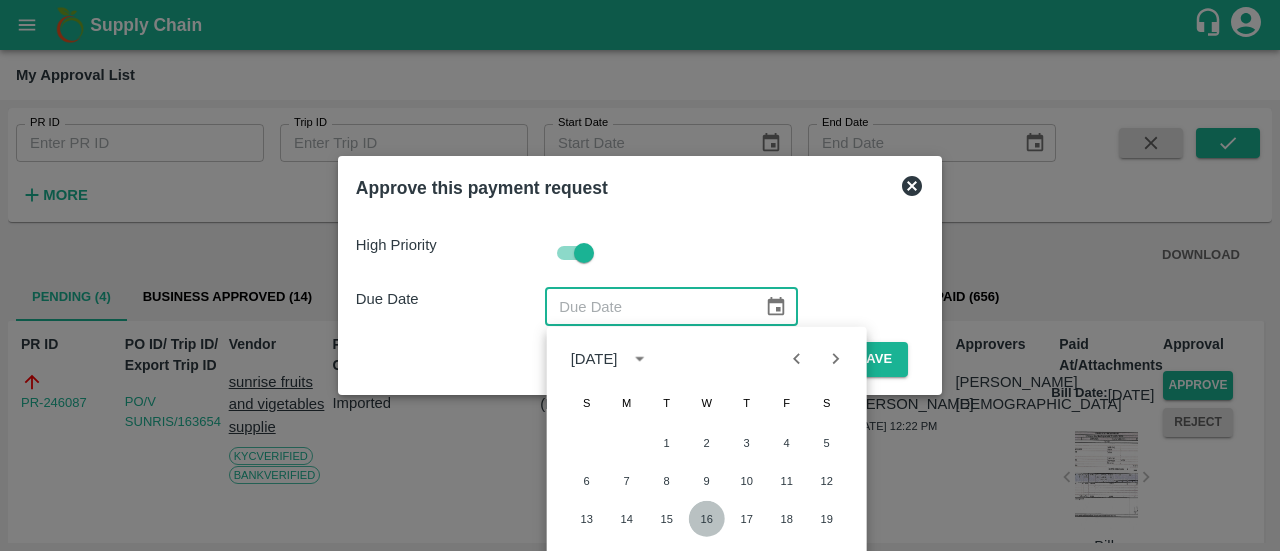 click on "16" at bounding box center (707, 519) 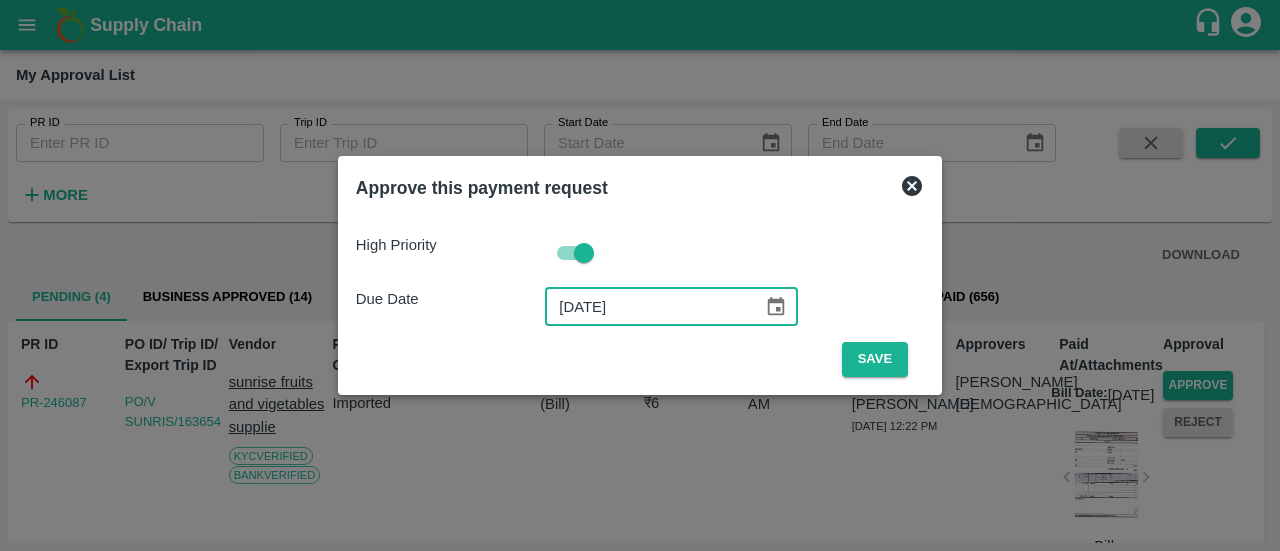 click on "[DATE]" at bounding box center [647, 307] 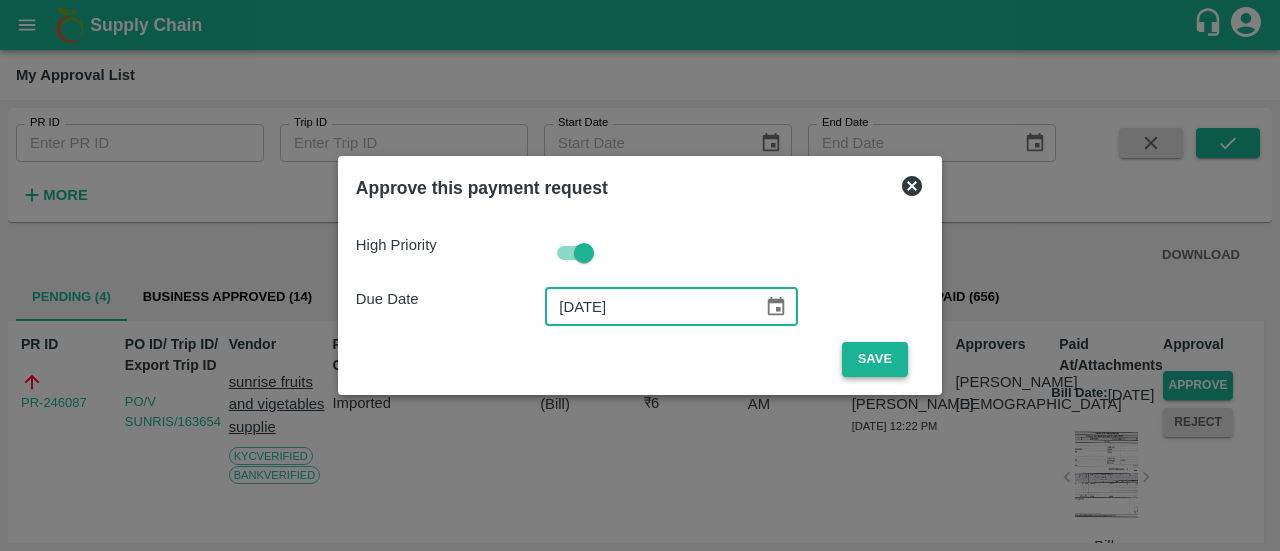 type on "[DATE]" 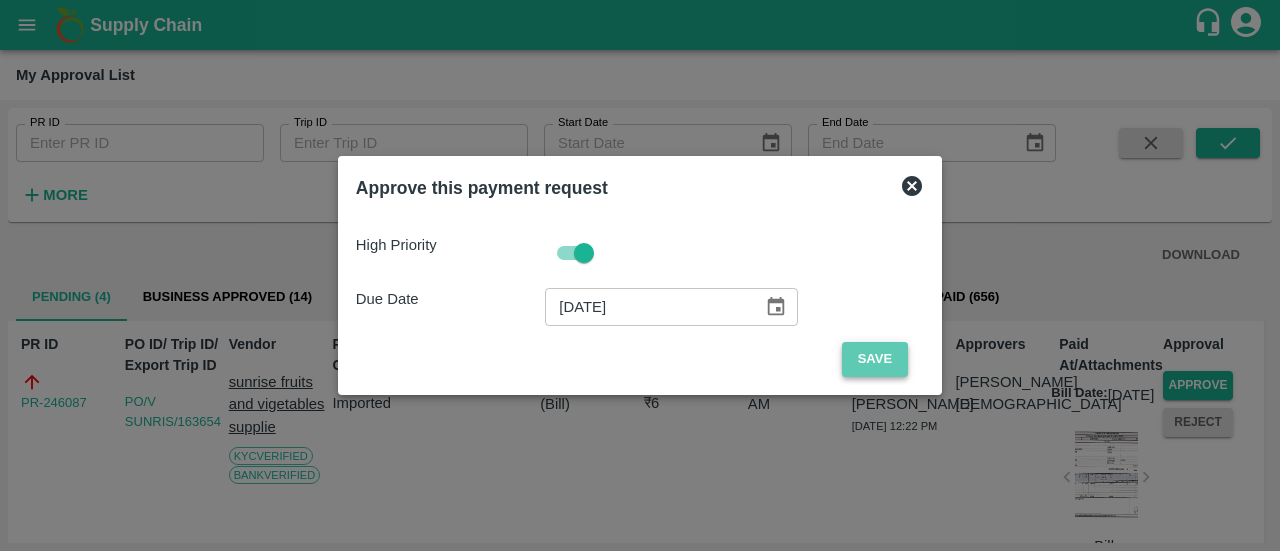 click on "Save" at bounding box center [875, 359] 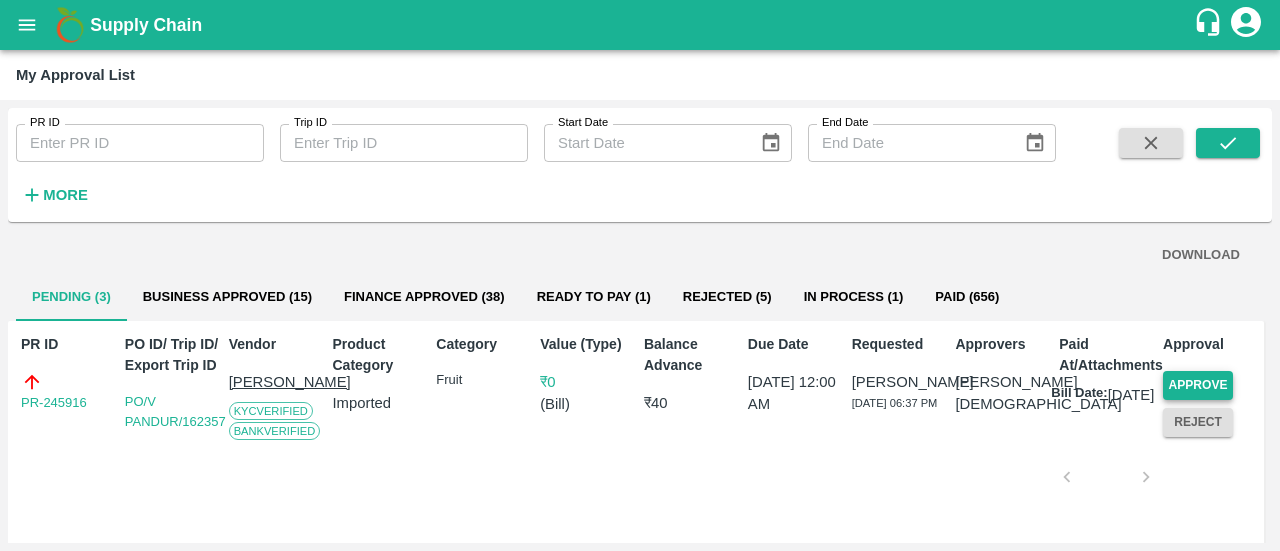 click on "Approve" at bounding box center [1198, 385] 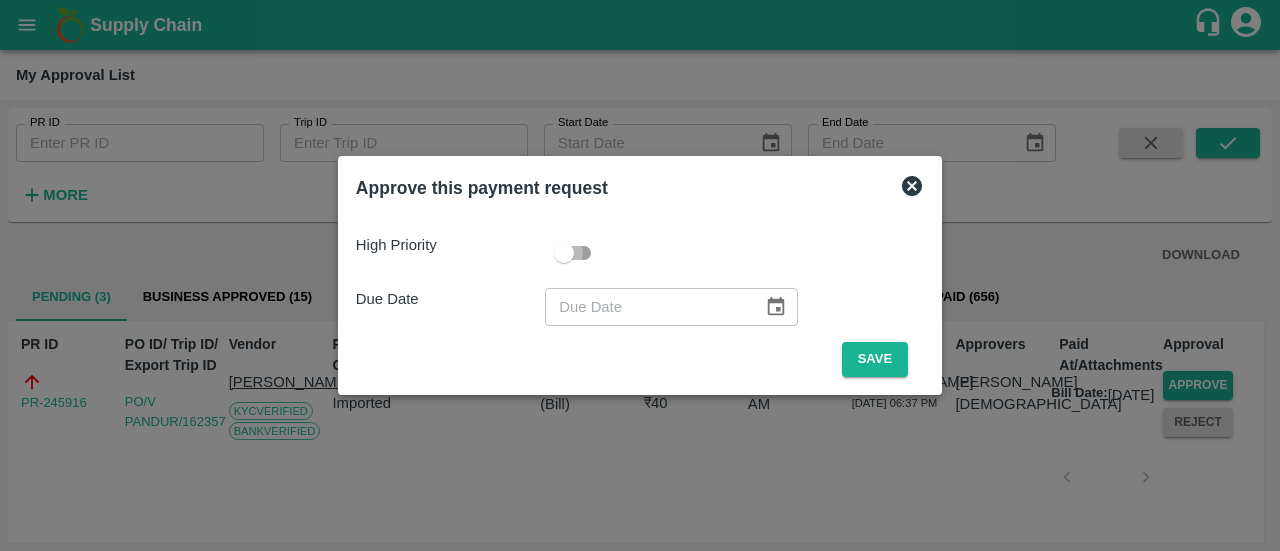 click at bounding box center [564, 253] 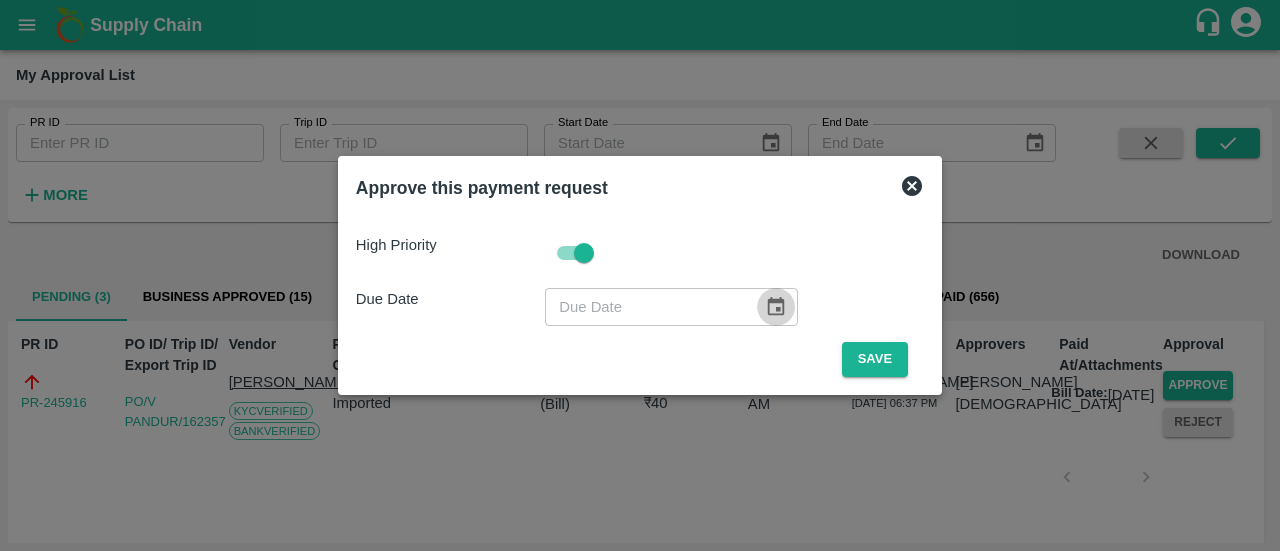 click 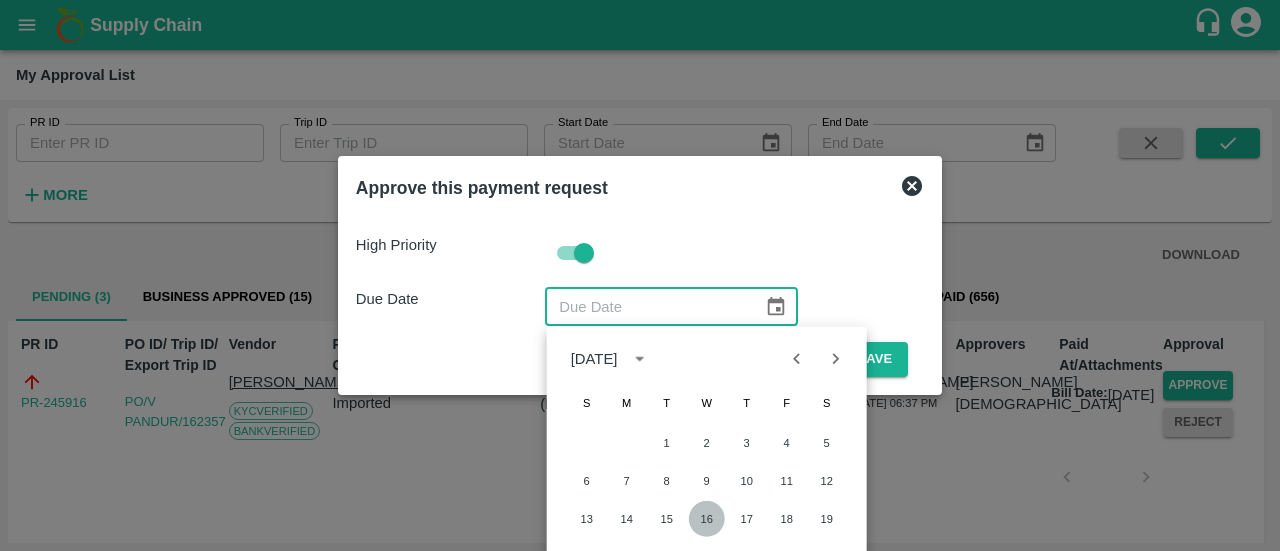 click on "16" at bounding box center (707, 519) 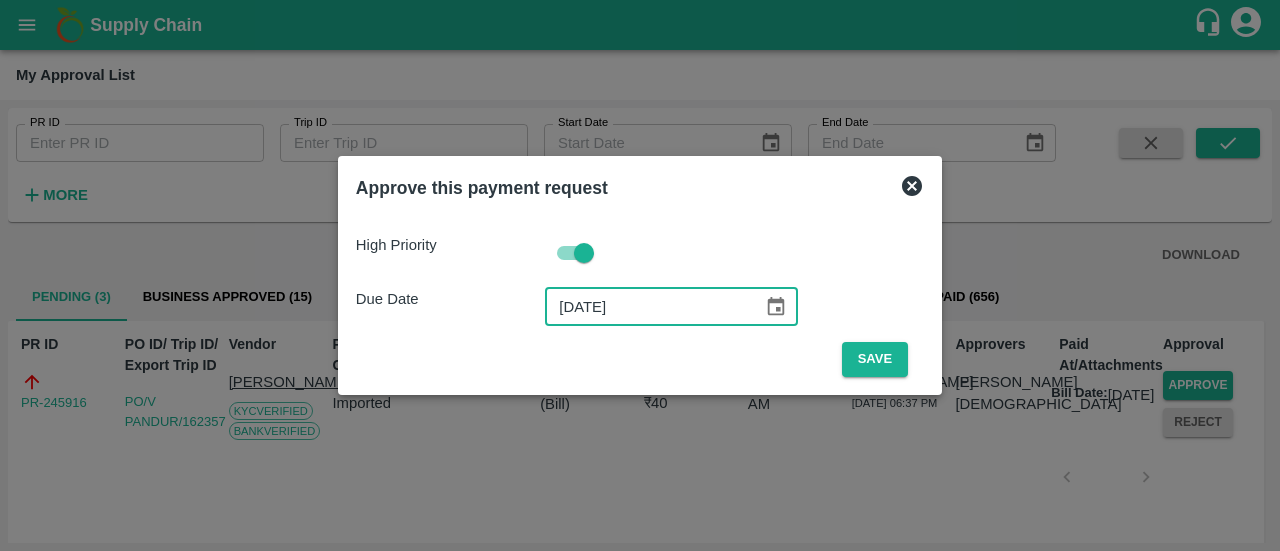 click on "[DATE]" at bounding box center [647, 307] 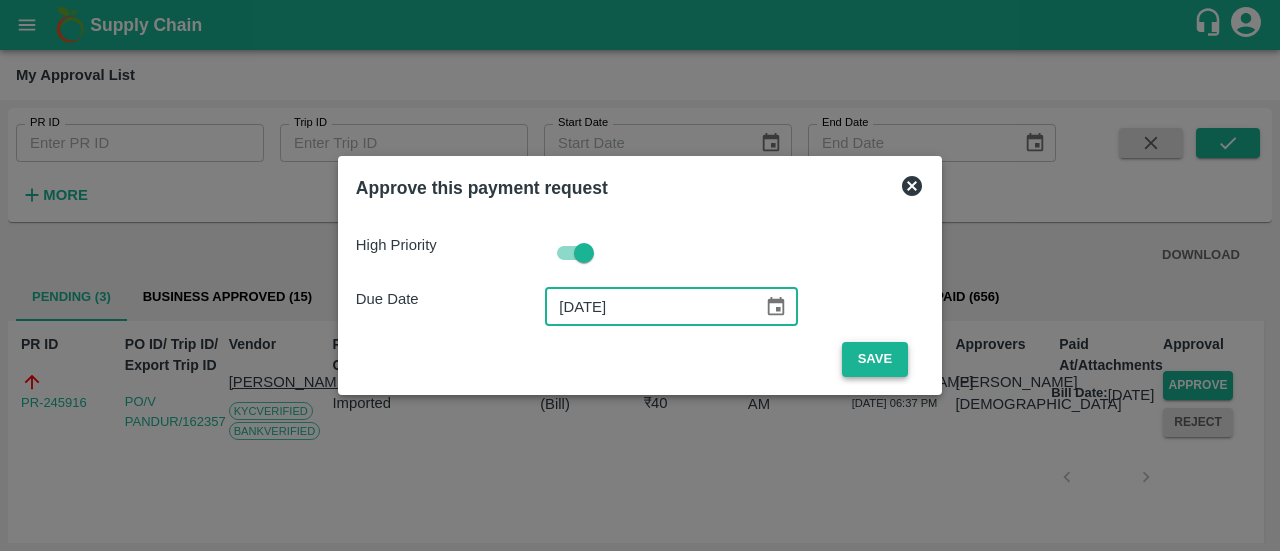 type on "[DATE]" 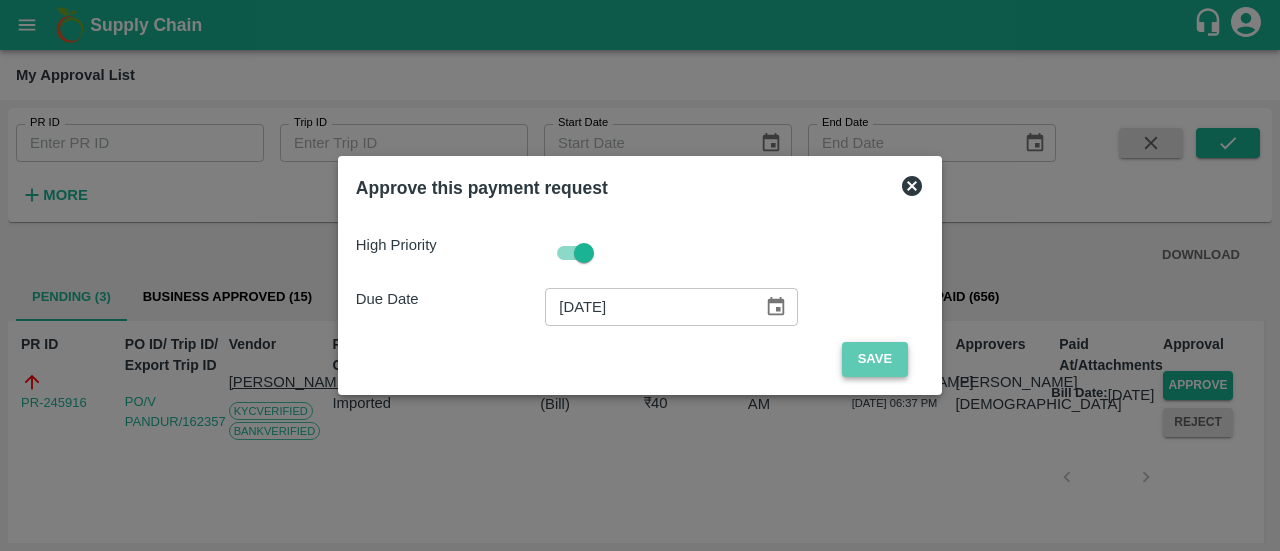 click on "Save" at bounding box center [875, 359] 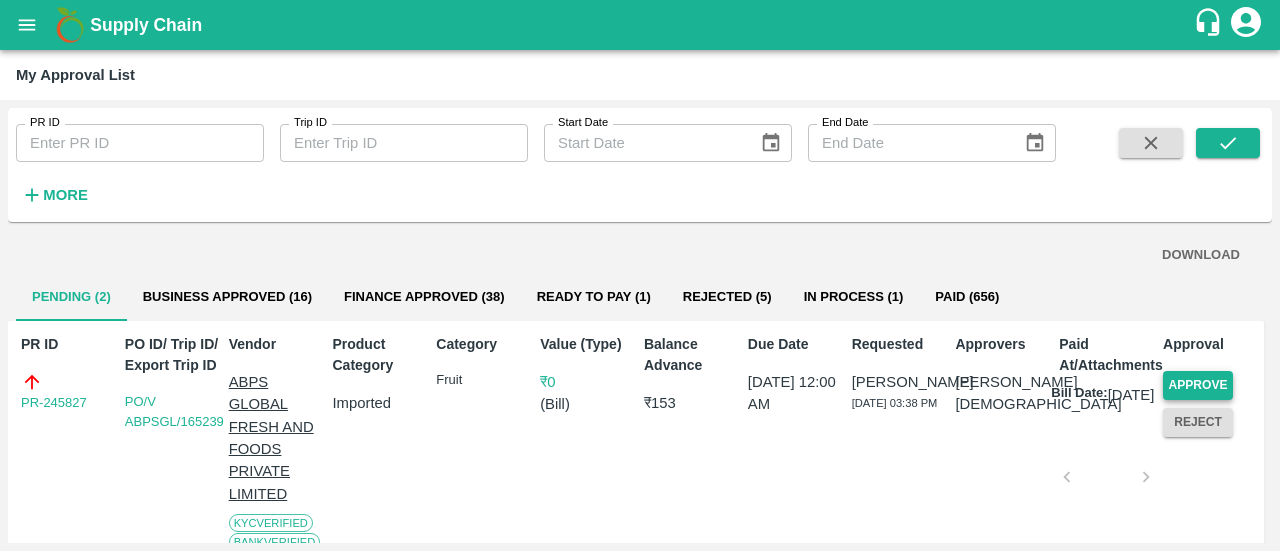 click on "Approve" at bounding box center [1198, 385] 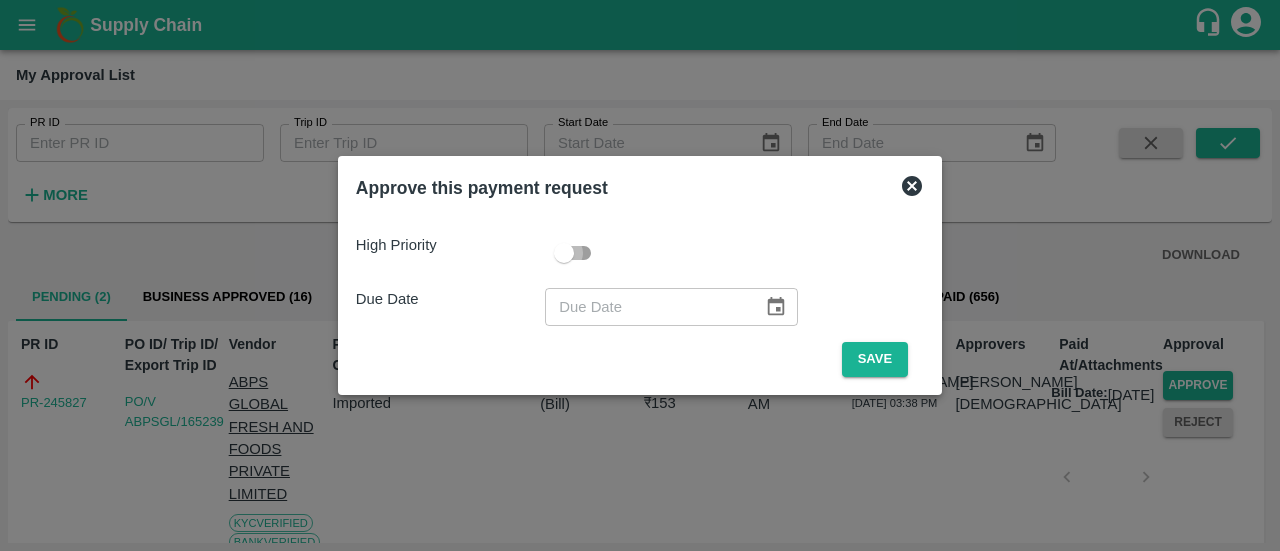 click at bounding box center [564, 253] 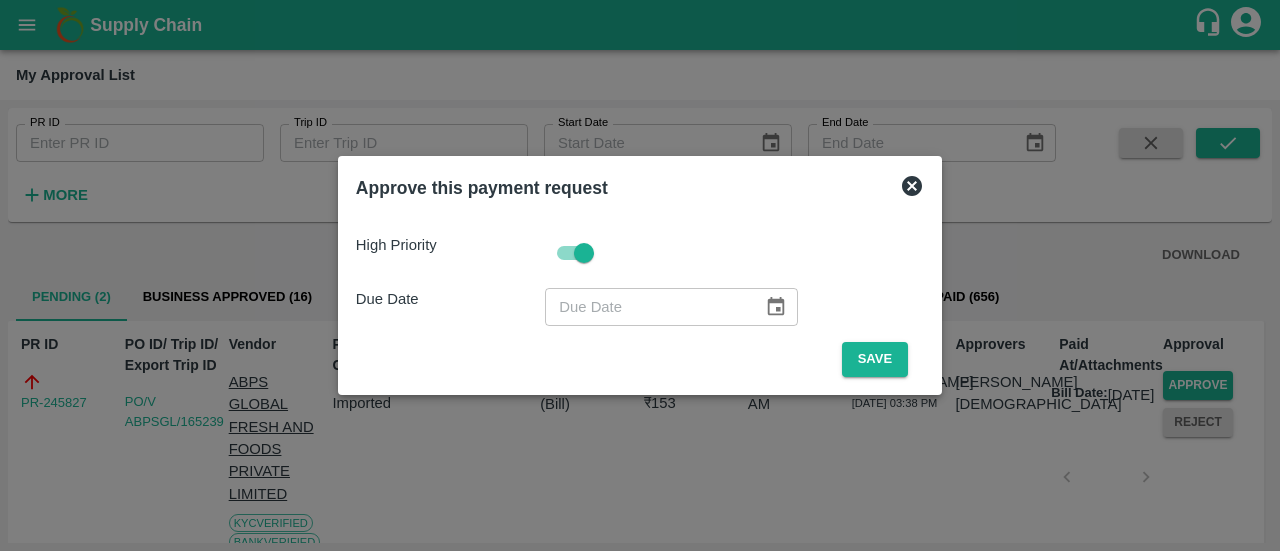 click 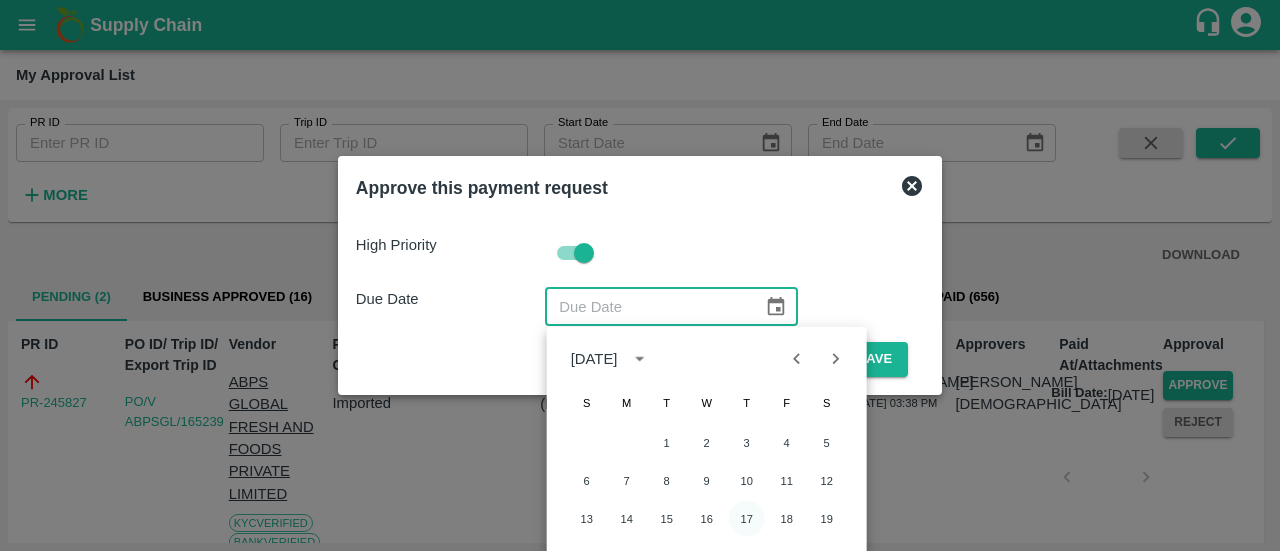 click on "17" at bounding box center [747, 519] 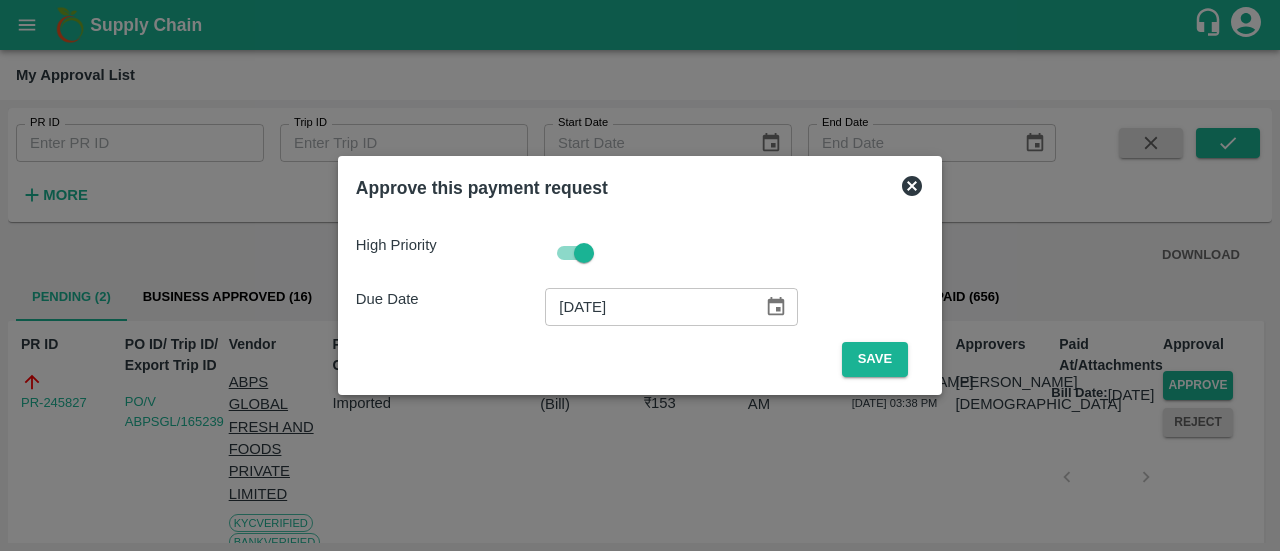 click on "[DATE]" at bounding box center (647, 307) 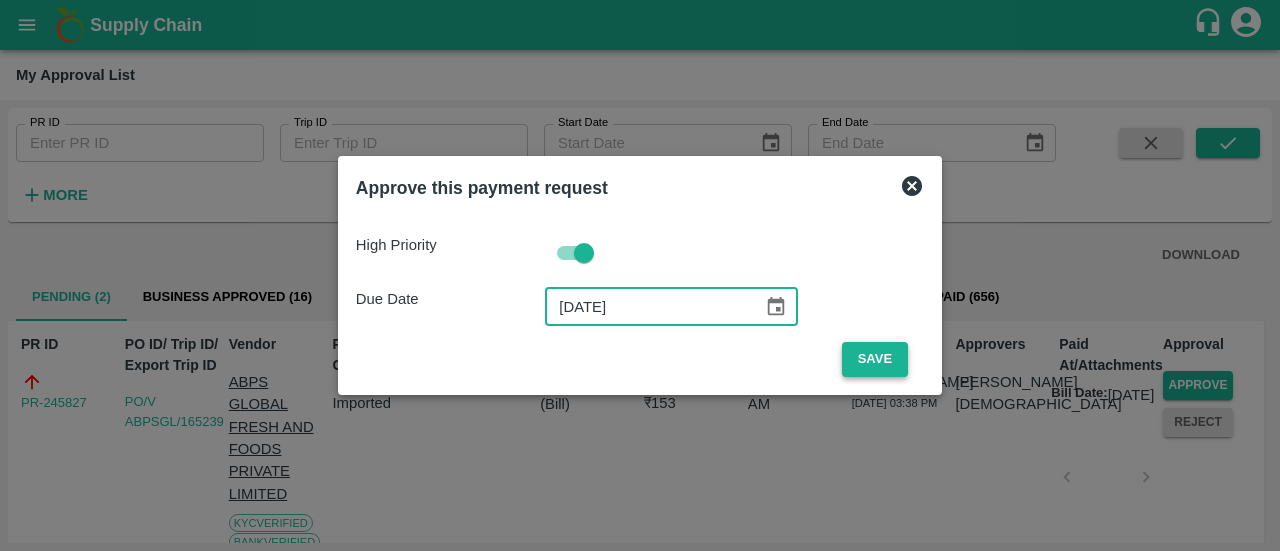 type on "[DATE]" 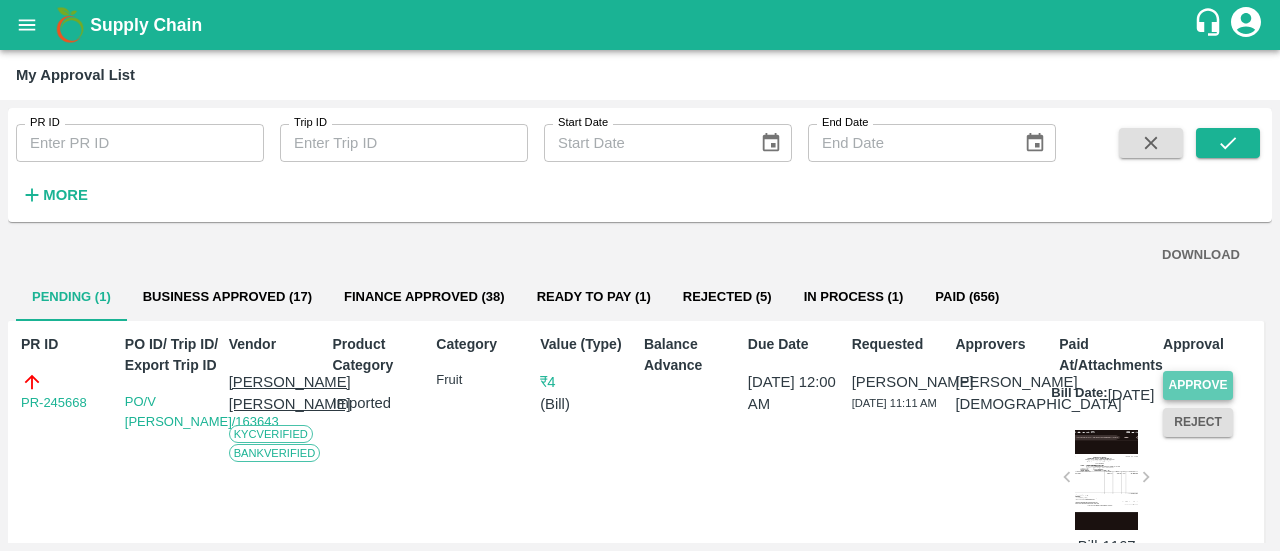 click on "Approve" at bounding box center (1198, 385) 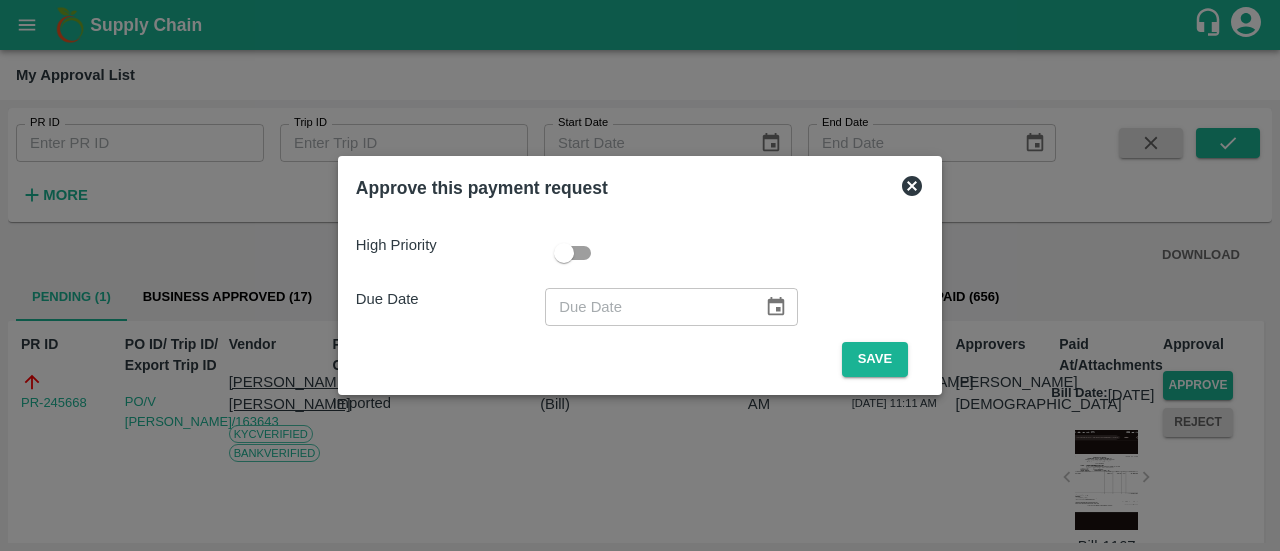 click at bounding box center (564, 253) 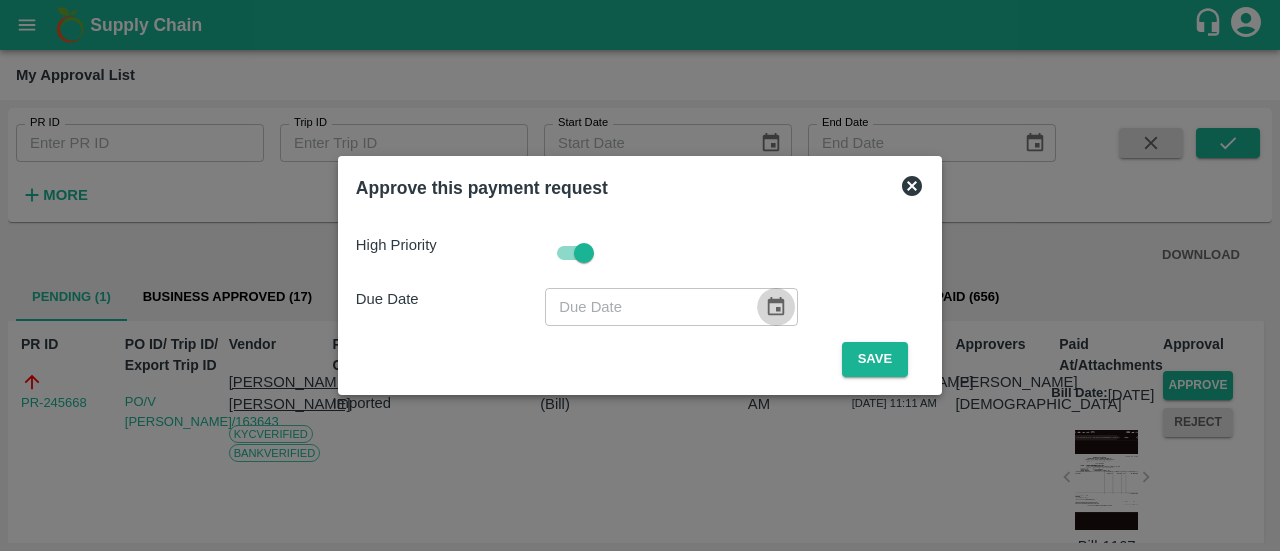 click 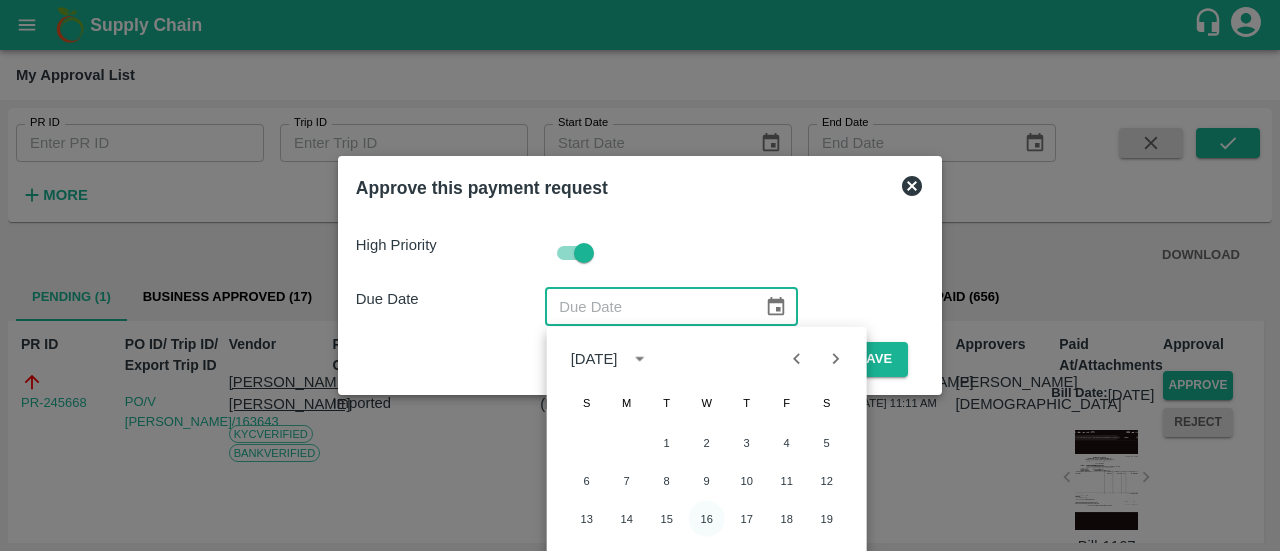 click on "16" at bounding box center [707, 519] 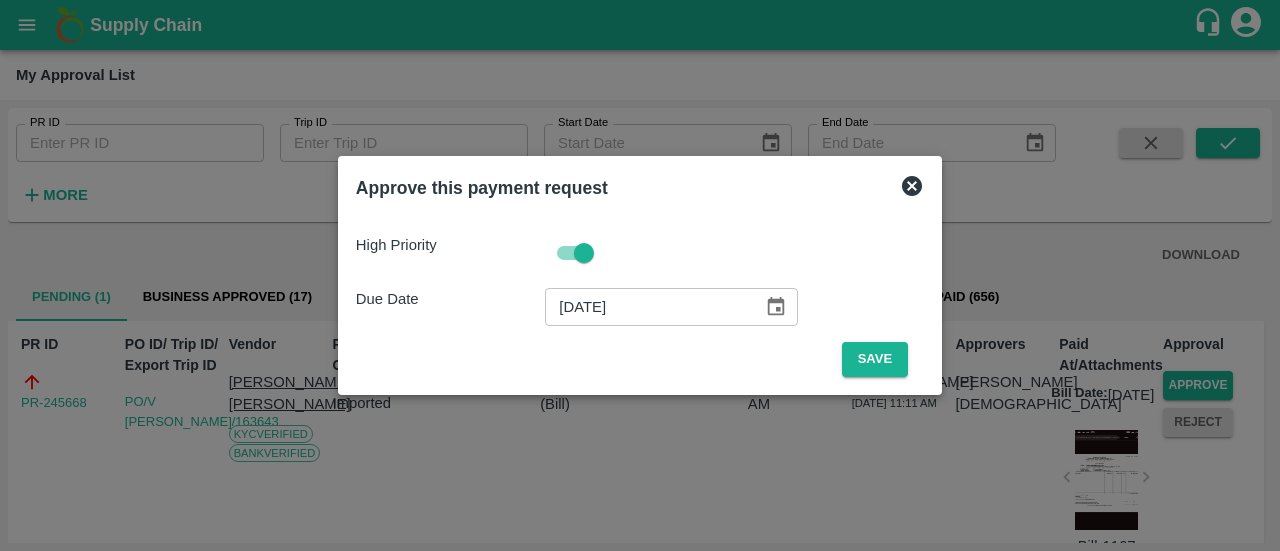 click on "[DATE]" at bounding box center [647, 307] 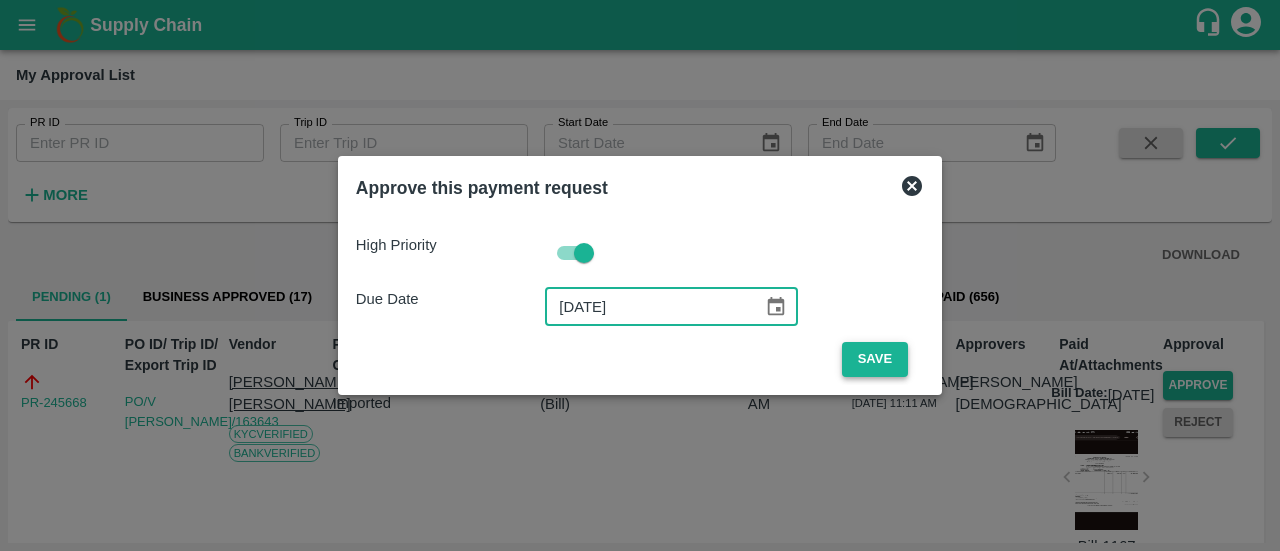 type on "[DATE]" 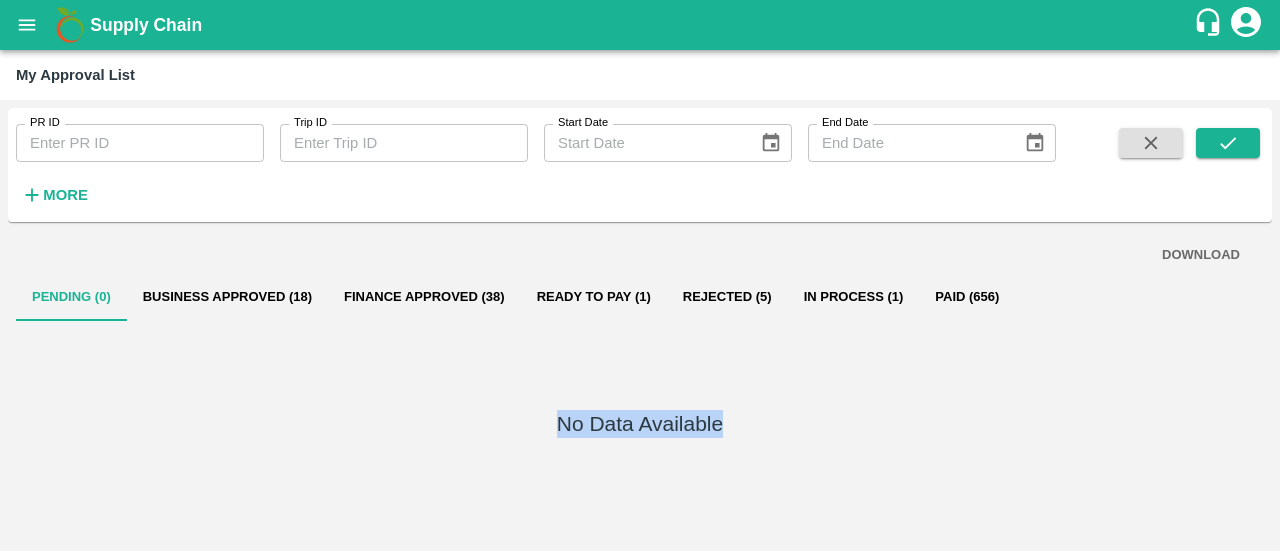drag, startPoint x: 1279, startPoint y: 183, endPoint x: 1279, endPoint y: 396, distance: 213 